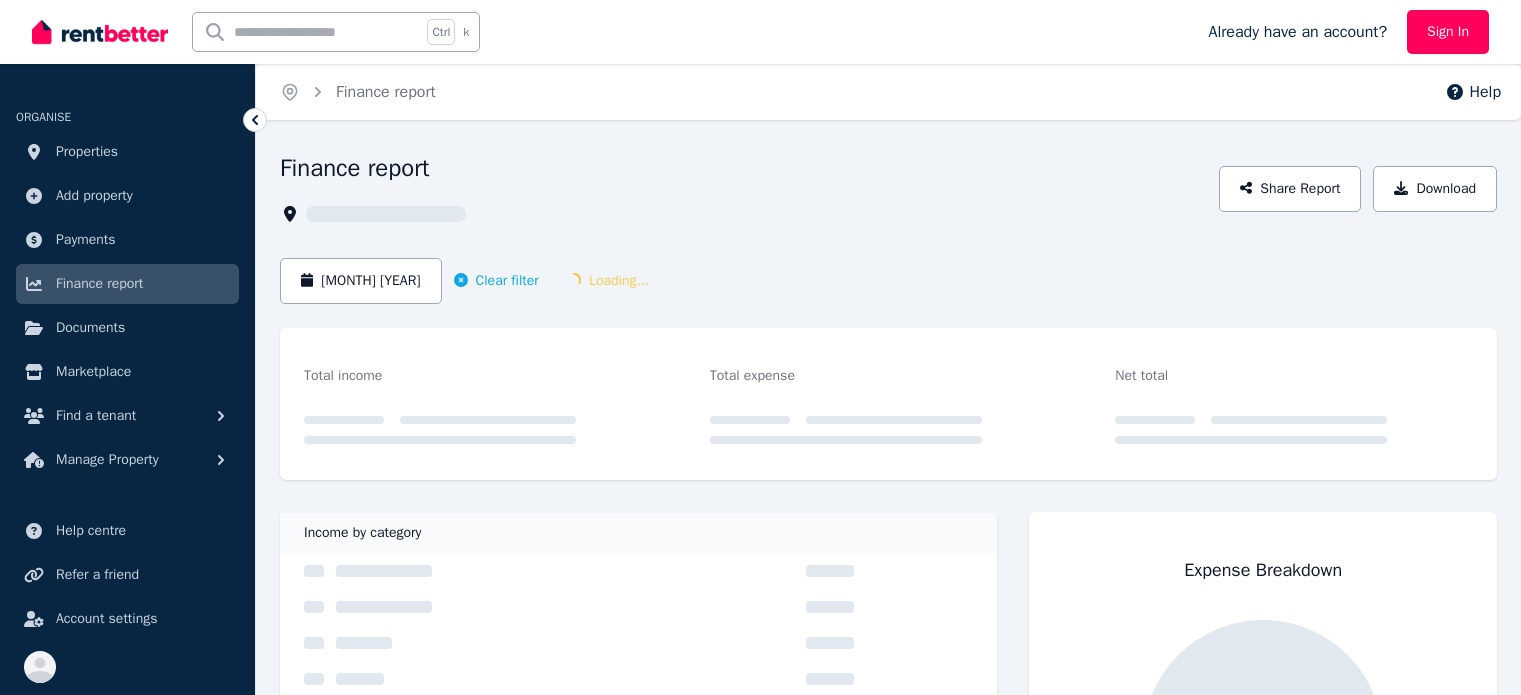 scroll, scrollTop: 0, scrollLeft: 0, axis: both 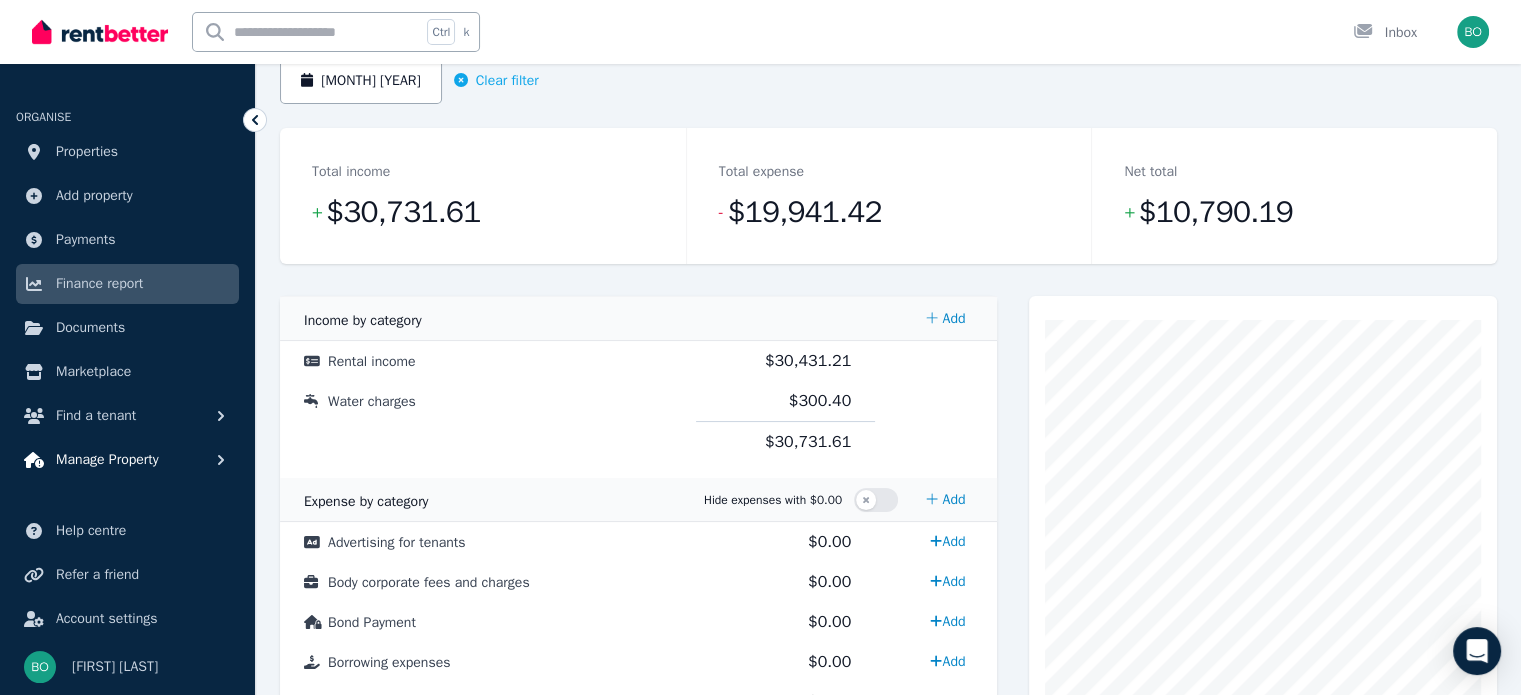 click on "Manage Property" at bounding box center (107, 460) 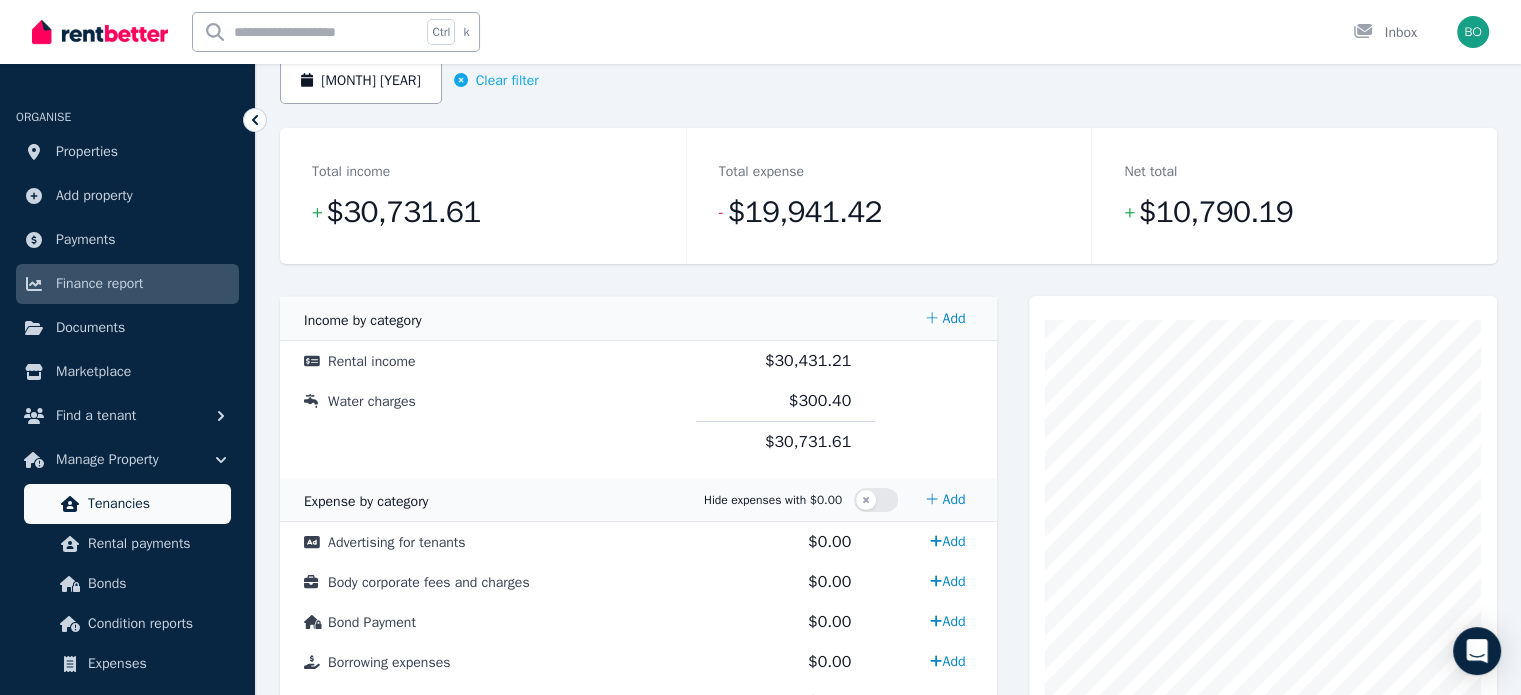 click on "Tenancies" at bounding box center [155, 504] 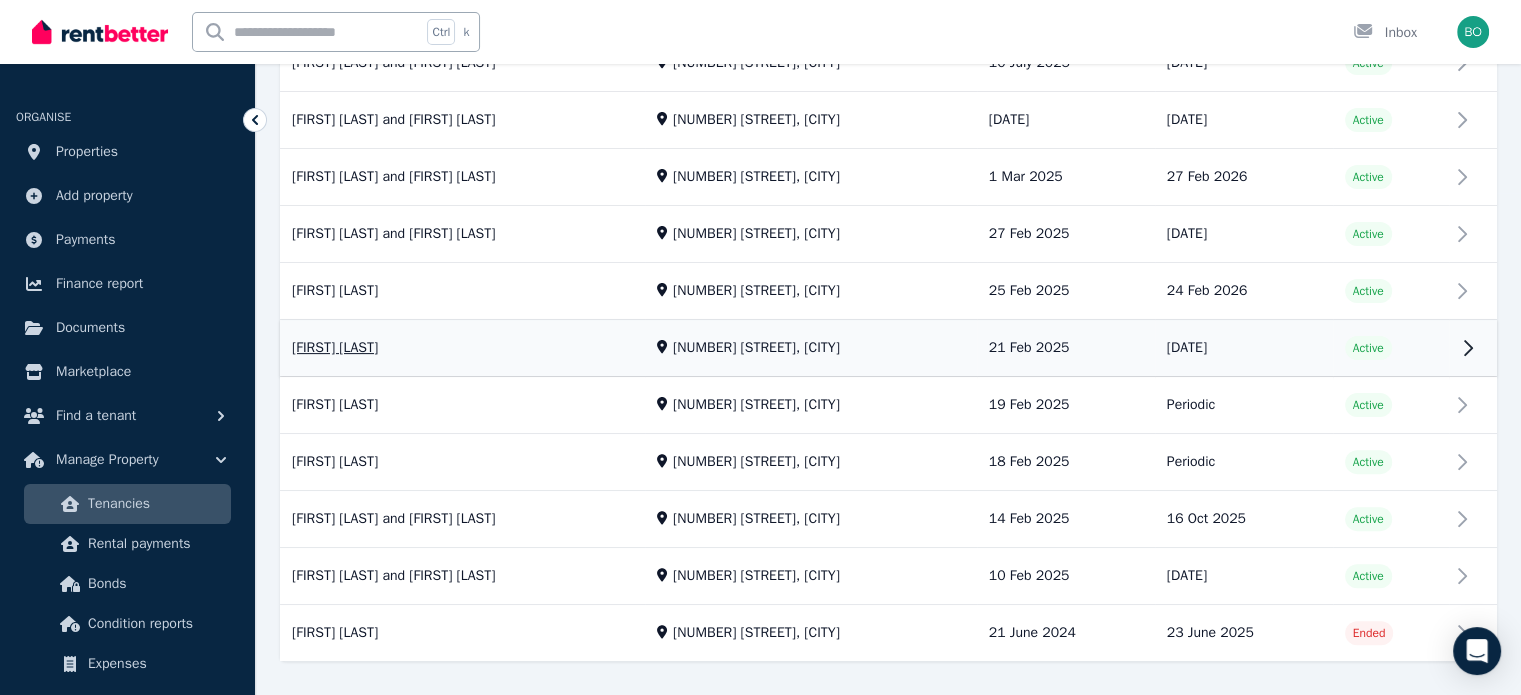 scroll, scrollTop: 537, scrollLeft: 0, axis: vertical 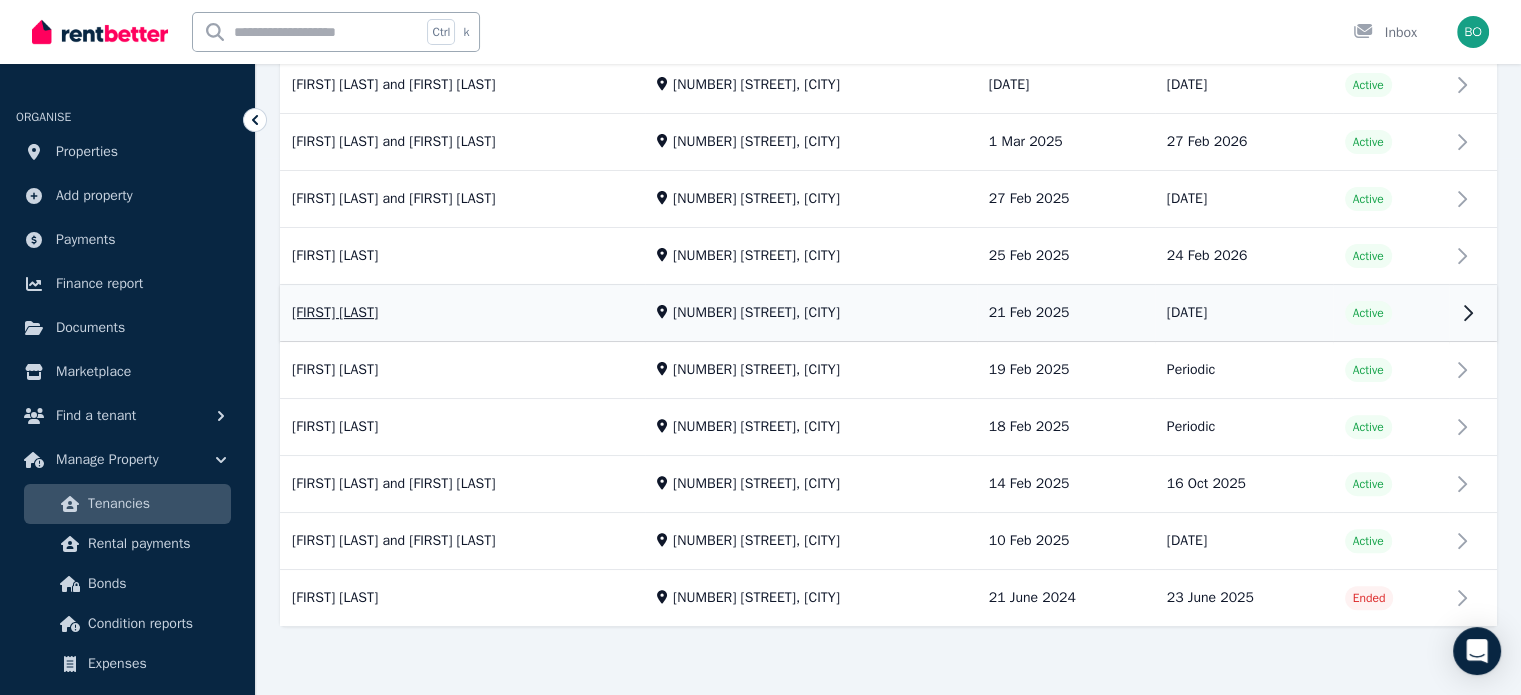 click on "View property details" at bounding box center (888, 314) 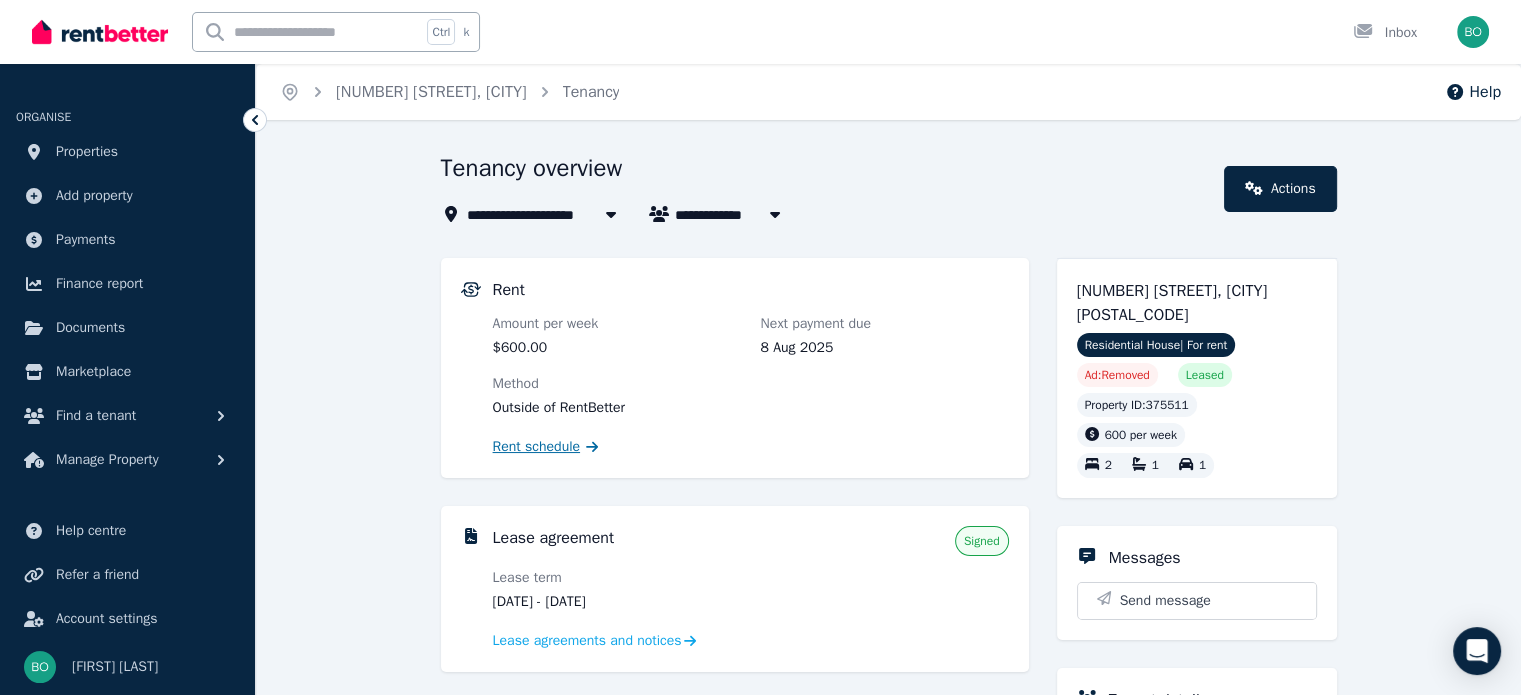 click on "Rent schedule" at bounding box center [537, 447] 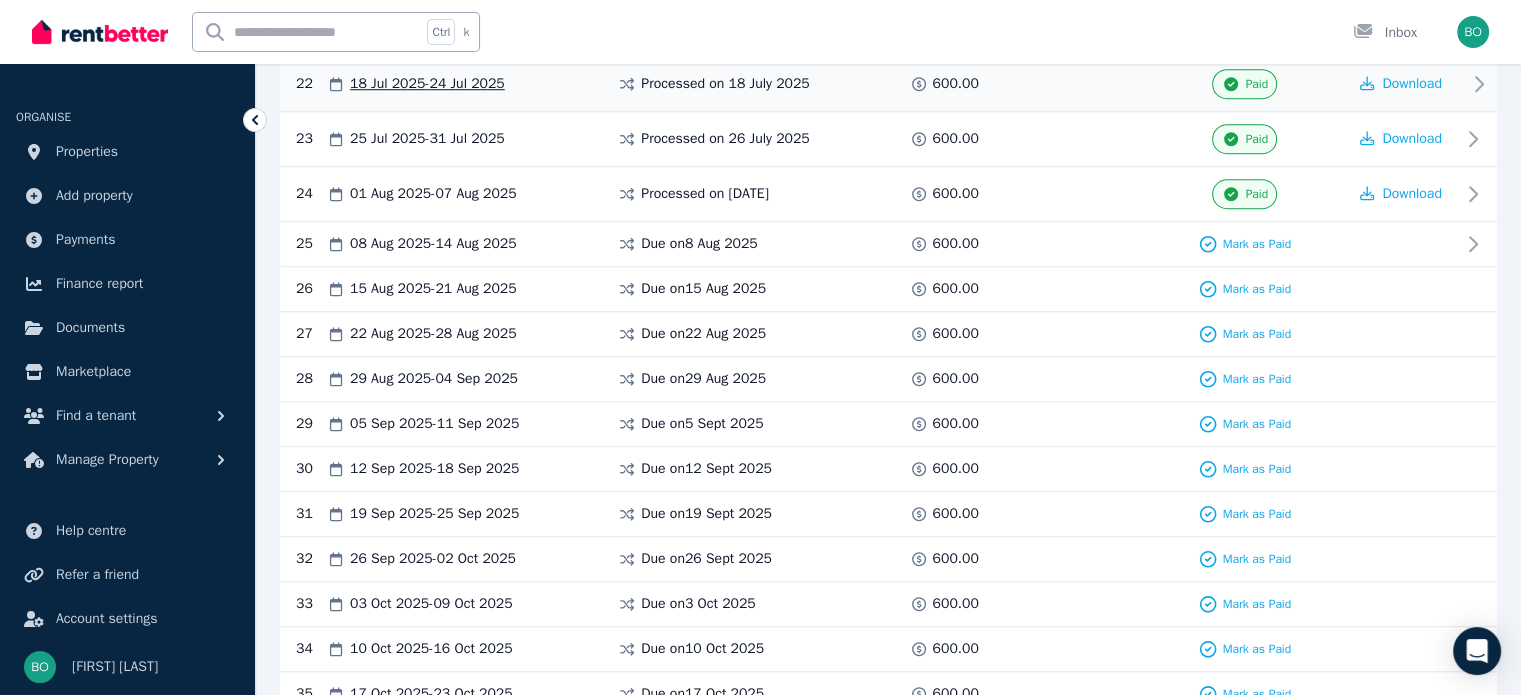 scroll, scrollTop: 1600, scrollLeft: 0, axis: vertical 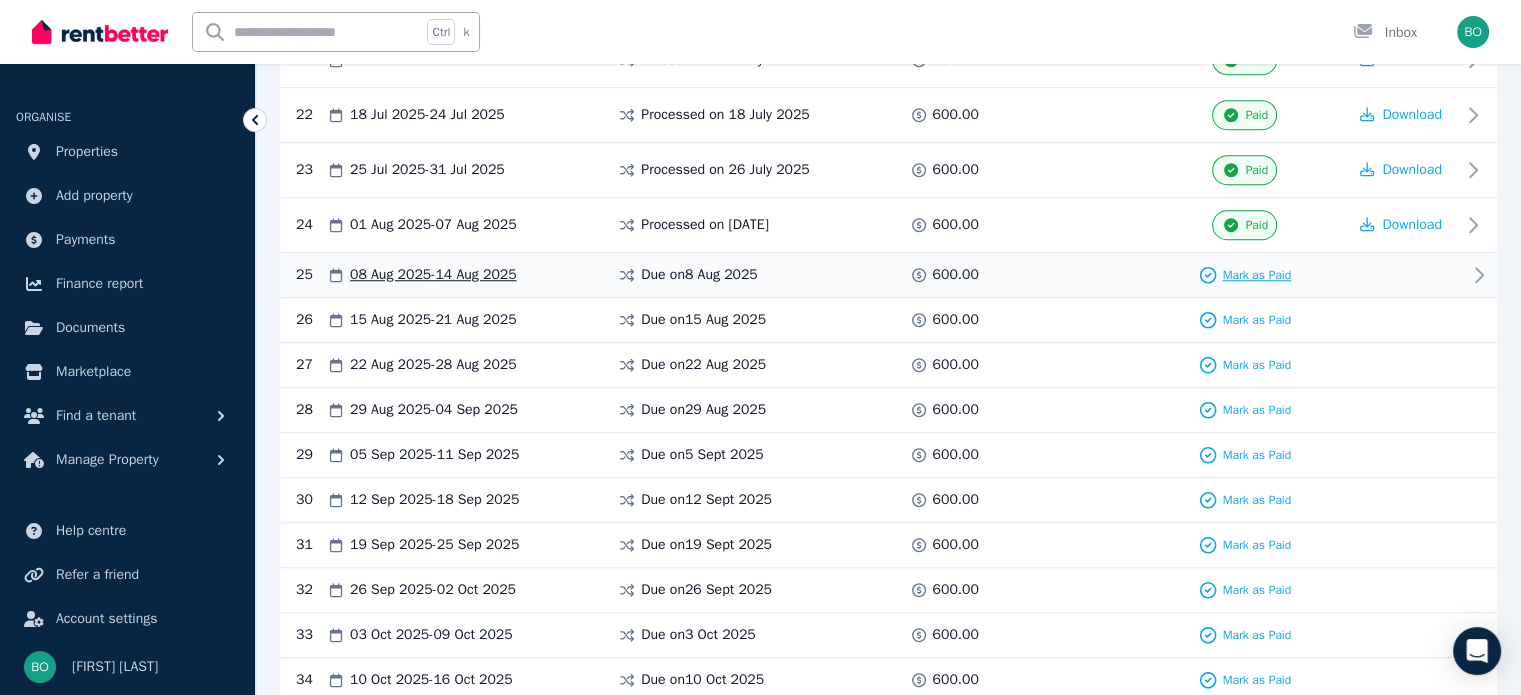 click on "Mark as Paid" at bounding box center [1256, 275] 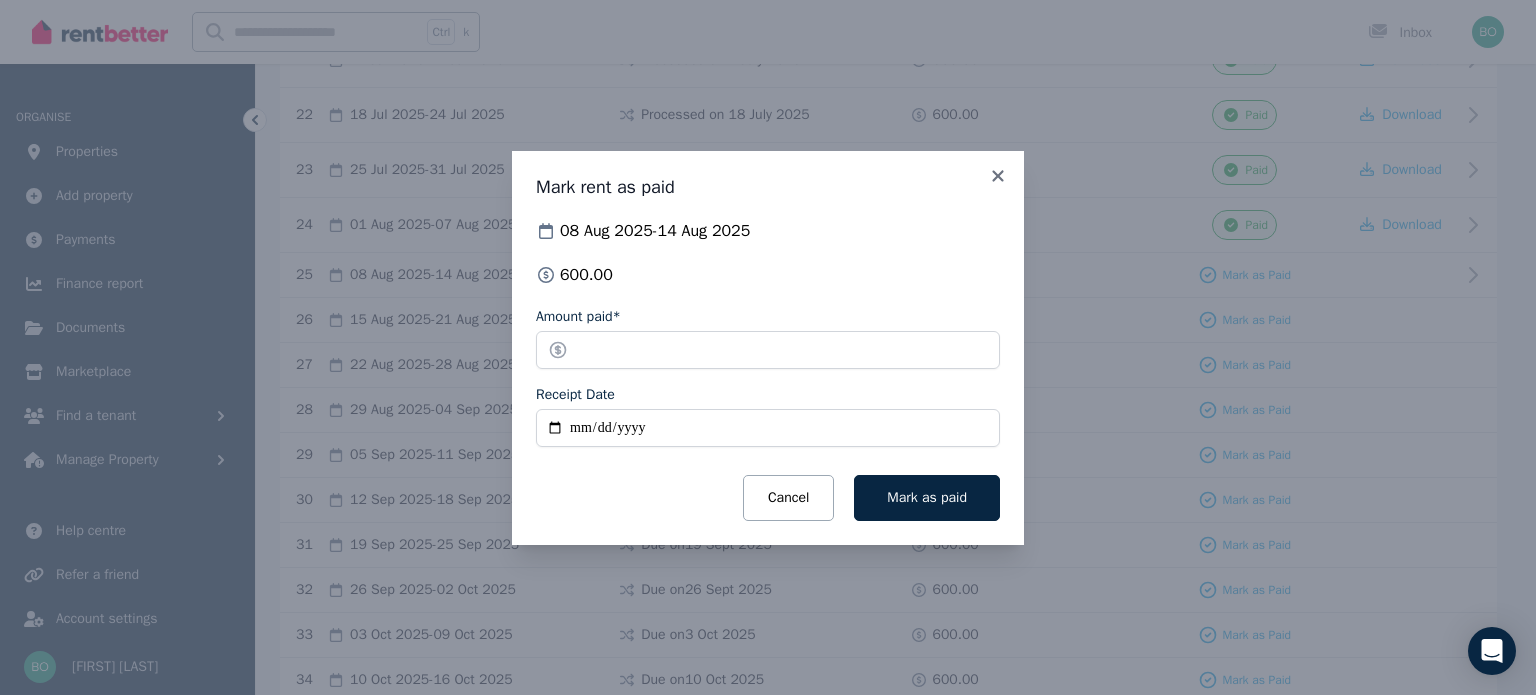click on "Receipt Date" at bounding box center (768, 428) 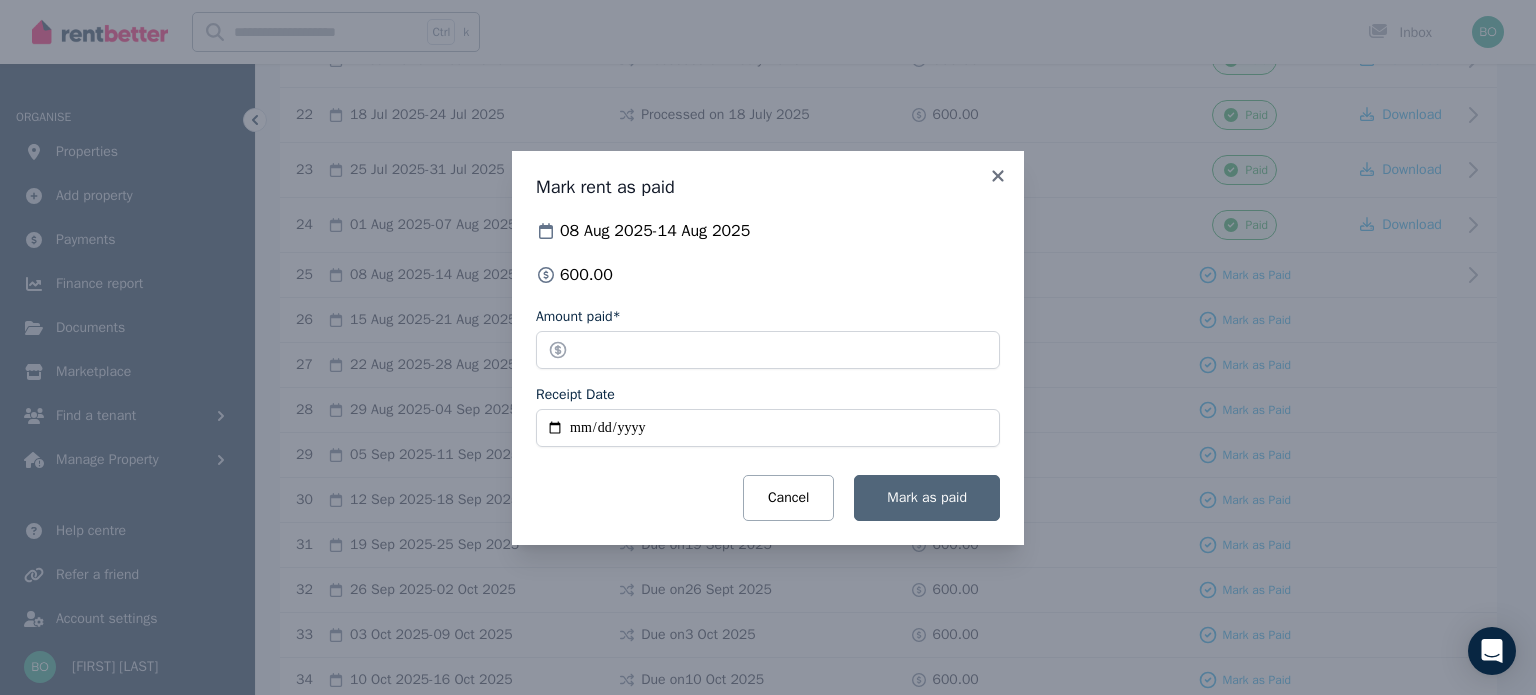 type on "**********" 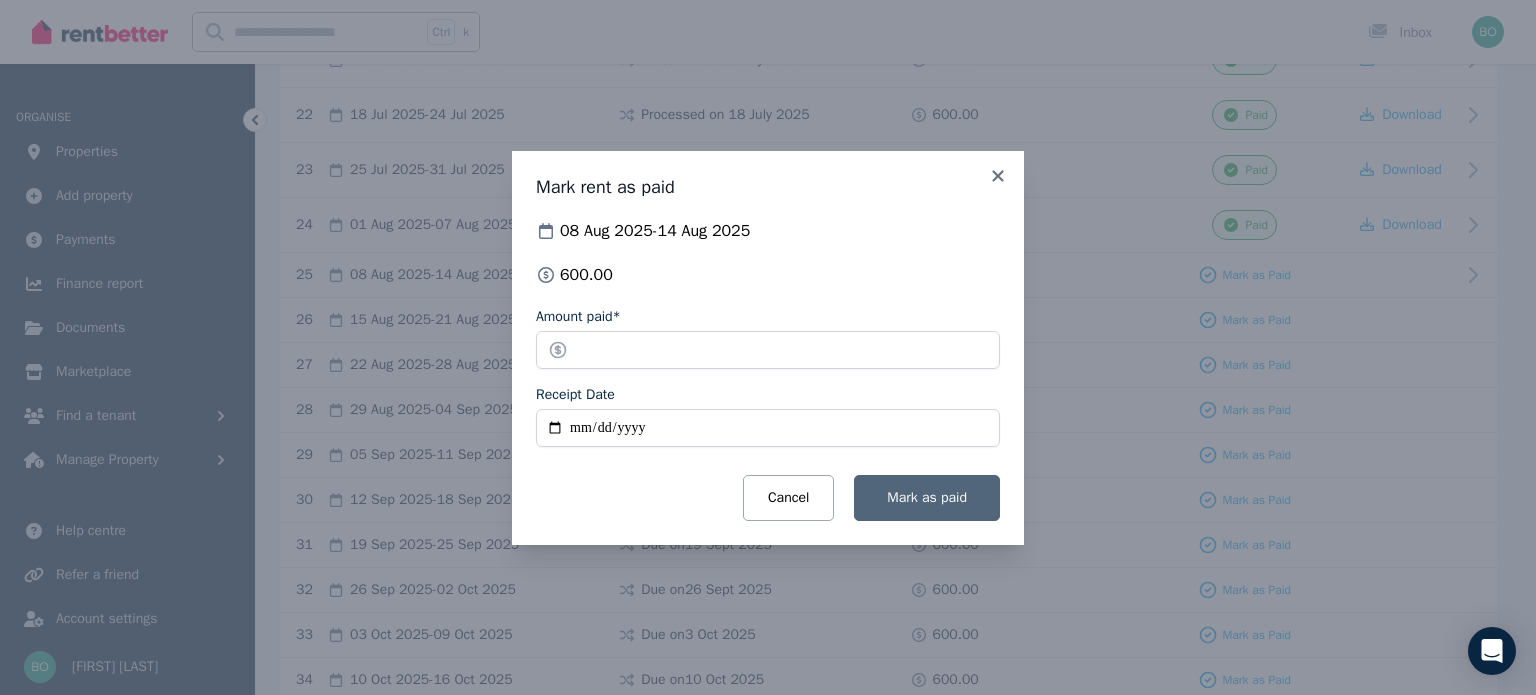click on "Mark as paid" at bounding box center (927, 497) 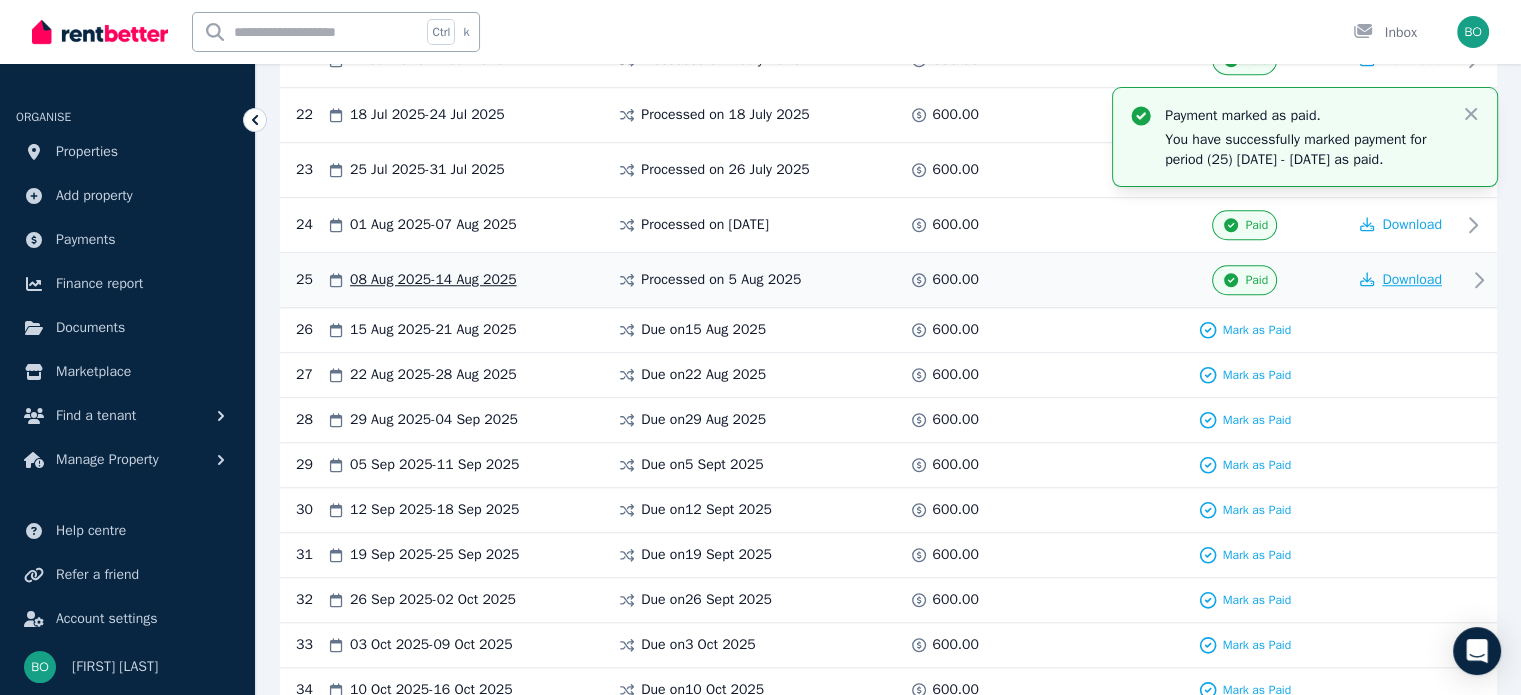 click on "Download" at bounding box center [1412, 279] 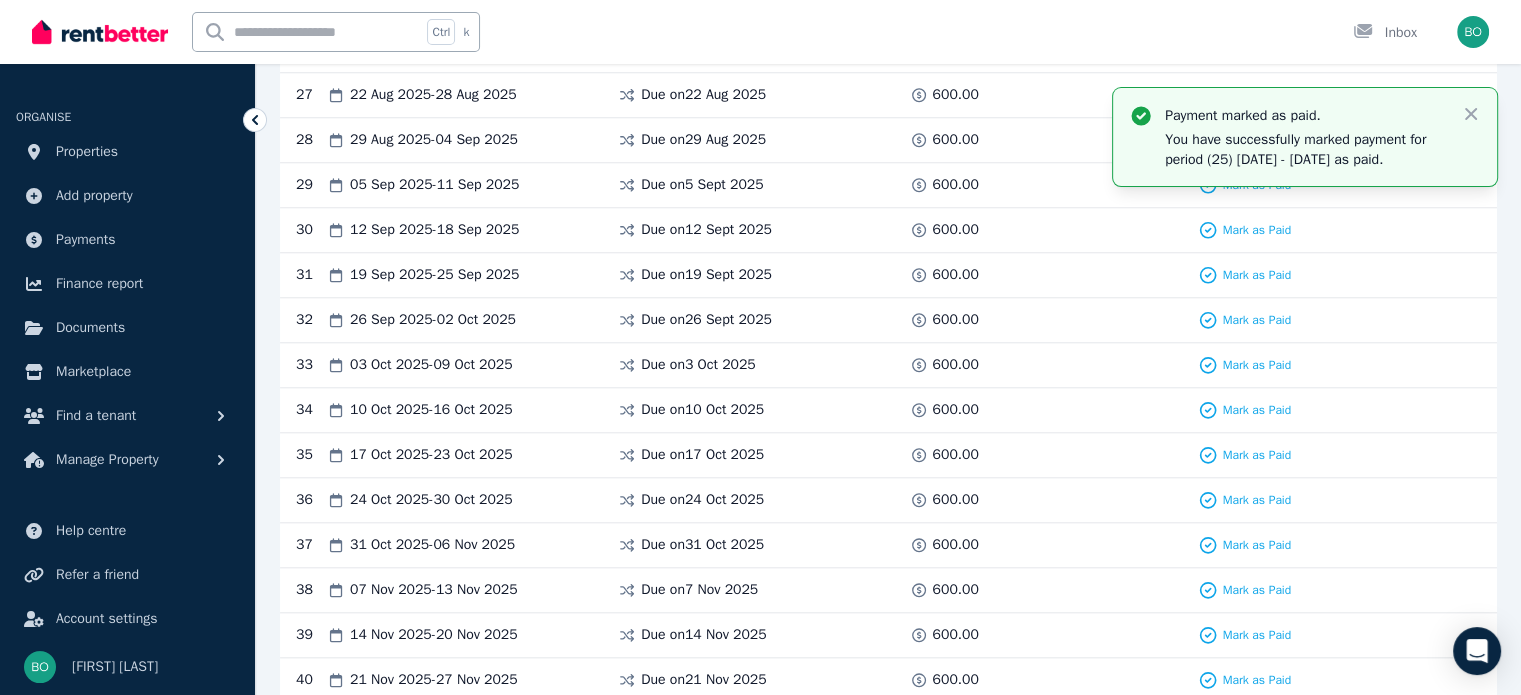 scroll, scrollTop: 2000, scrollLeft: 0, axis: vertical 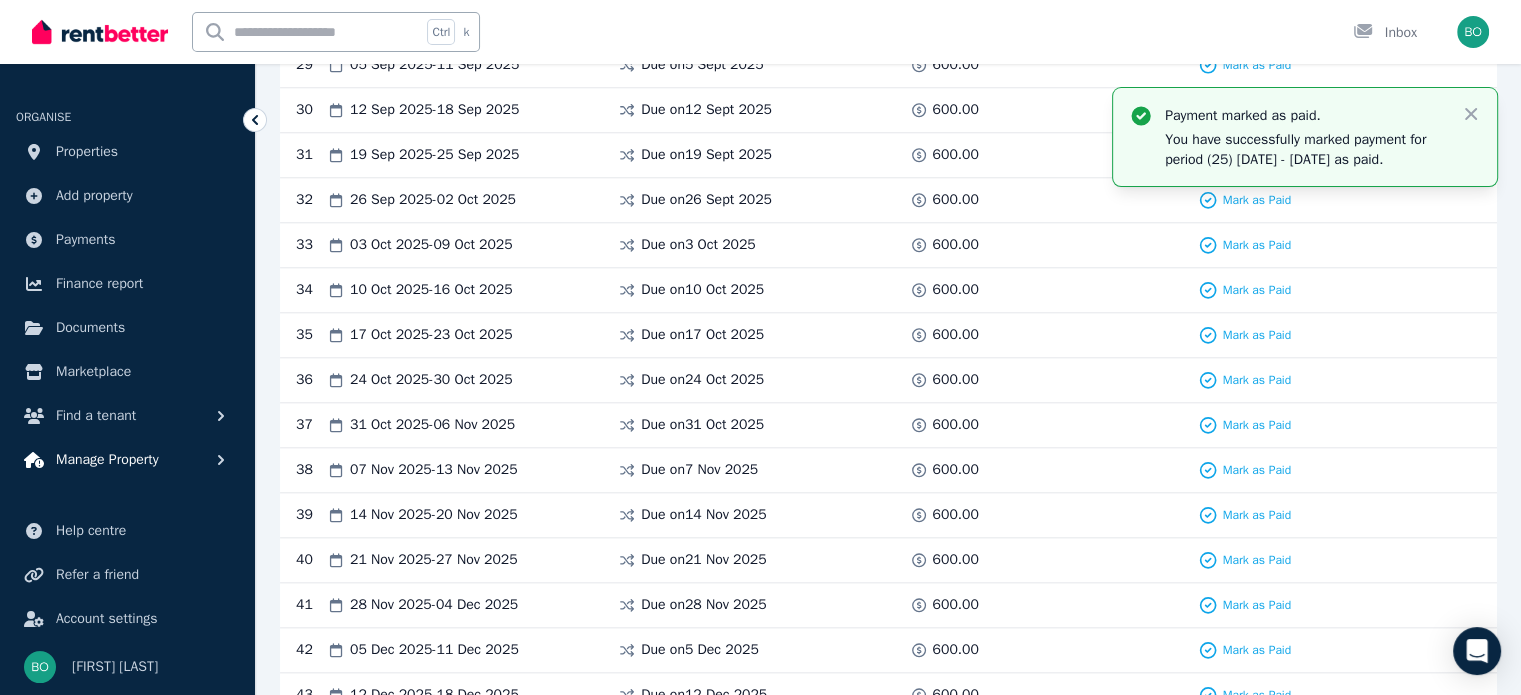 click on "Manage Property" at bounding box center (107, 460) 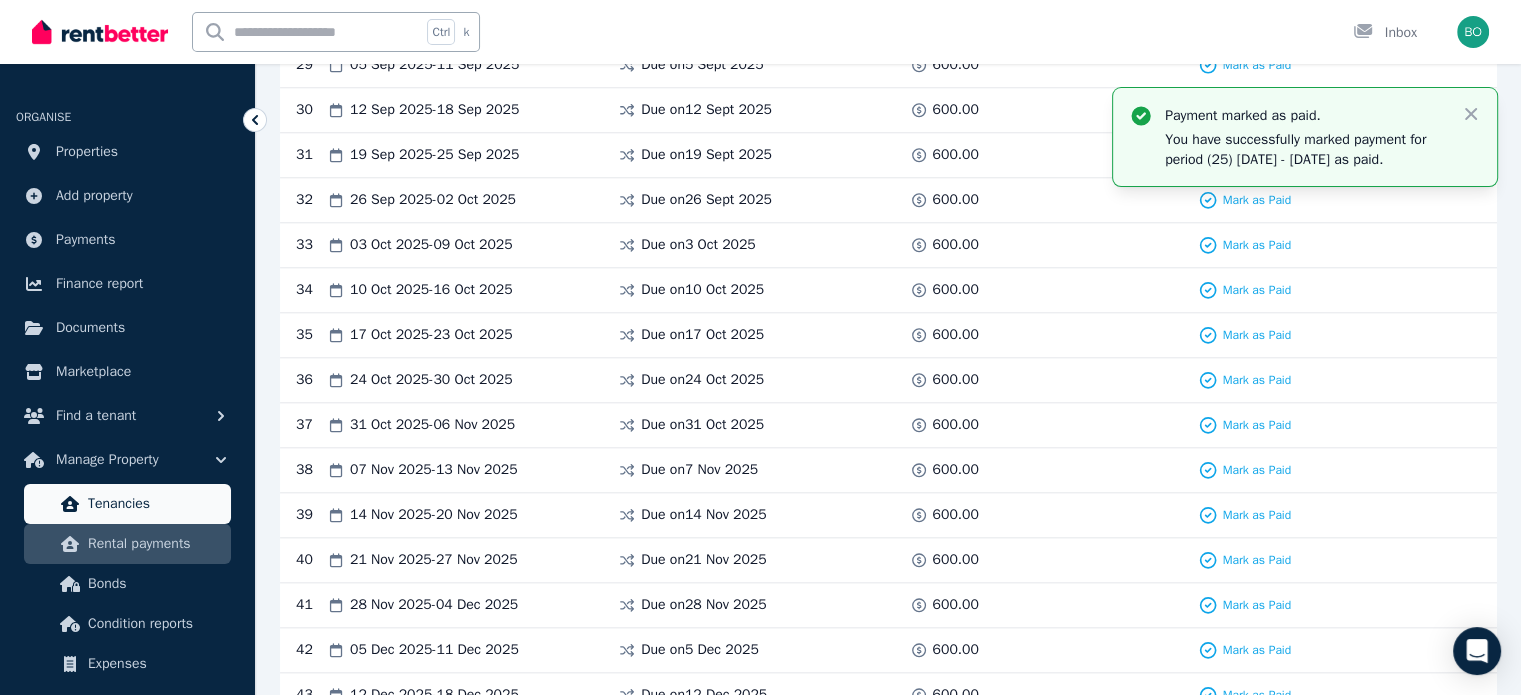 click on "Tenancies" at bounding box center (155, 504) 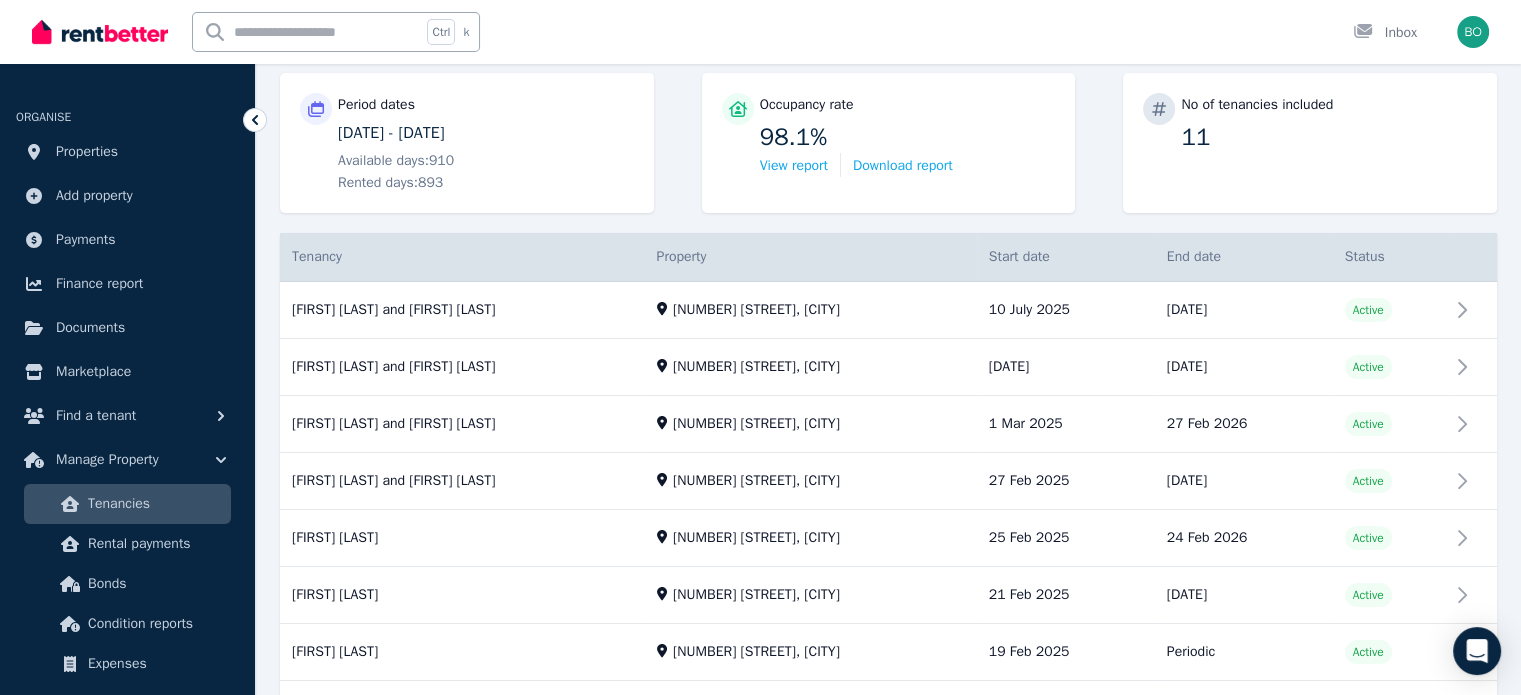 scroll, scrollTop: 300, scrollLeft: 0, axis: vertical 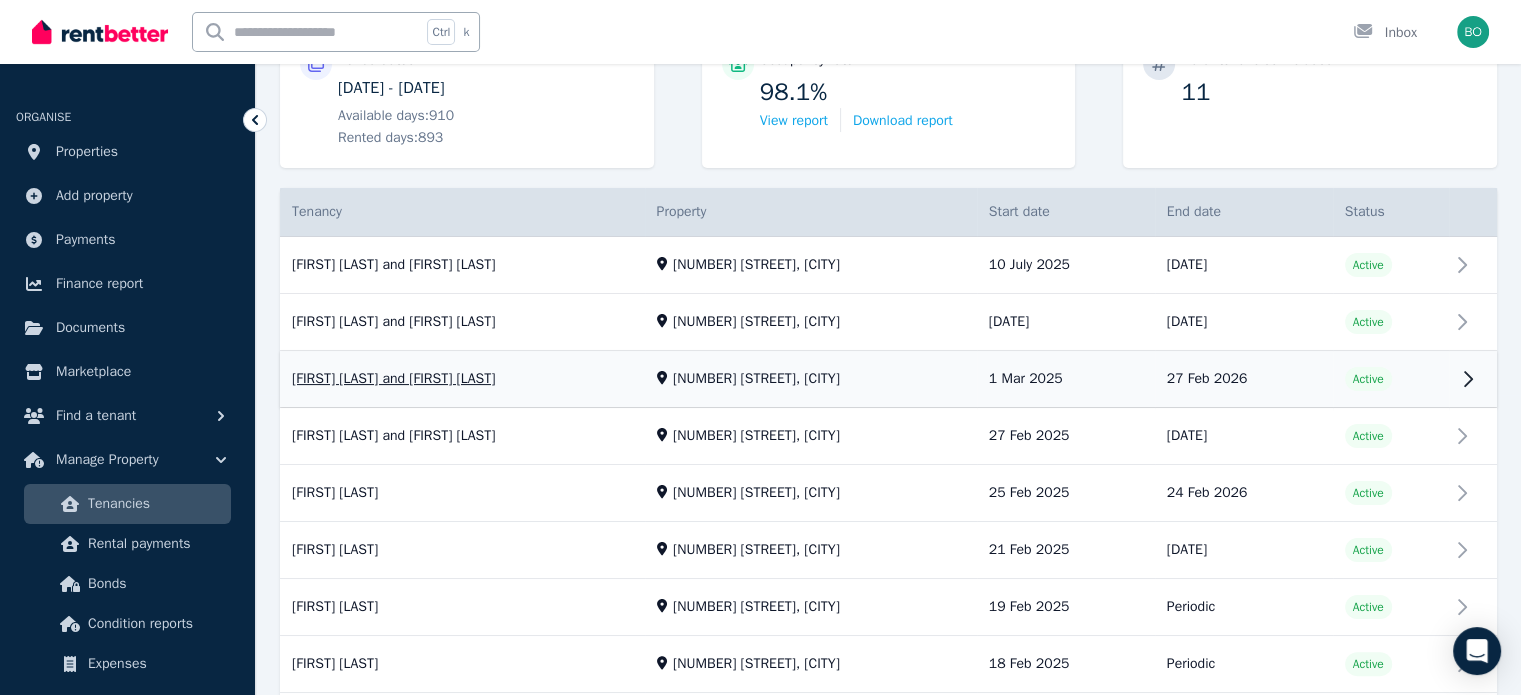 click on "View property details" at bounding box center (888, 380) 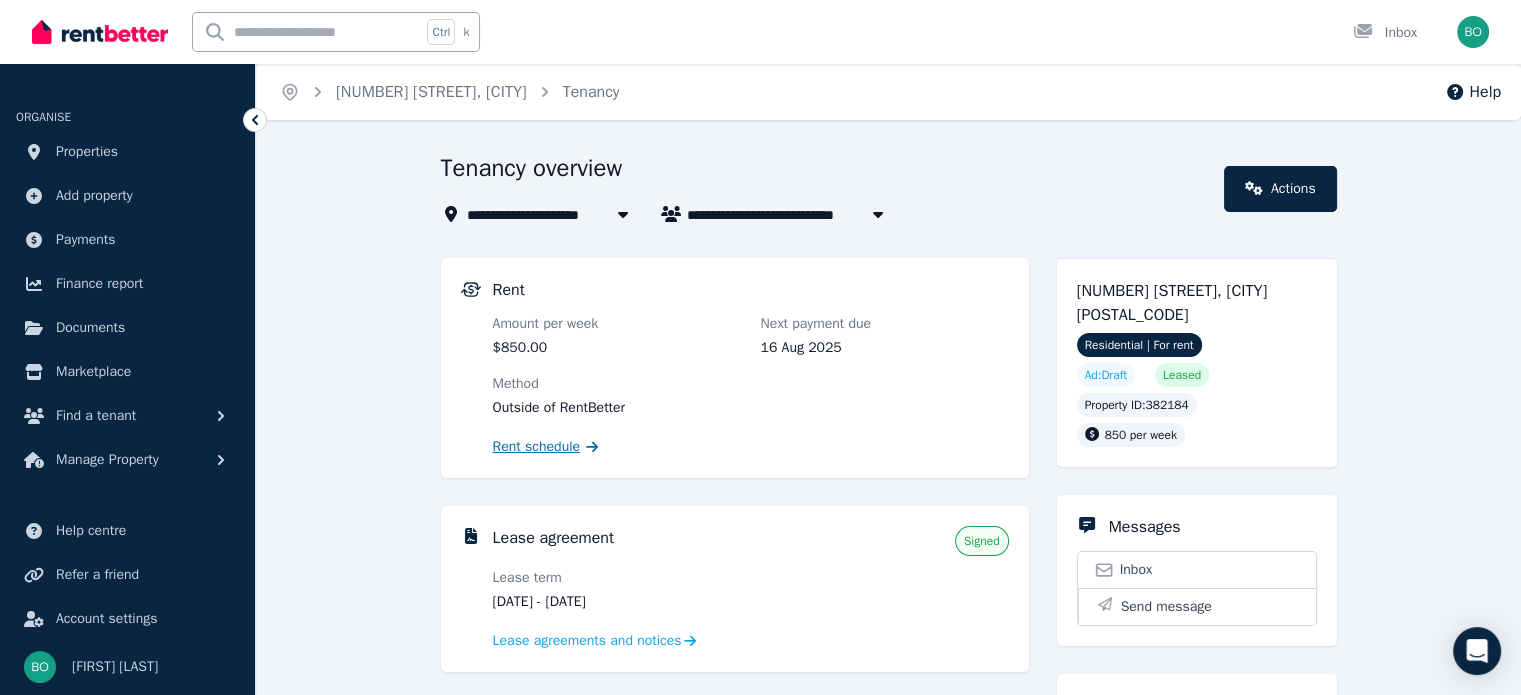 click on "Rent schedule" at bounding box center (537, 447) 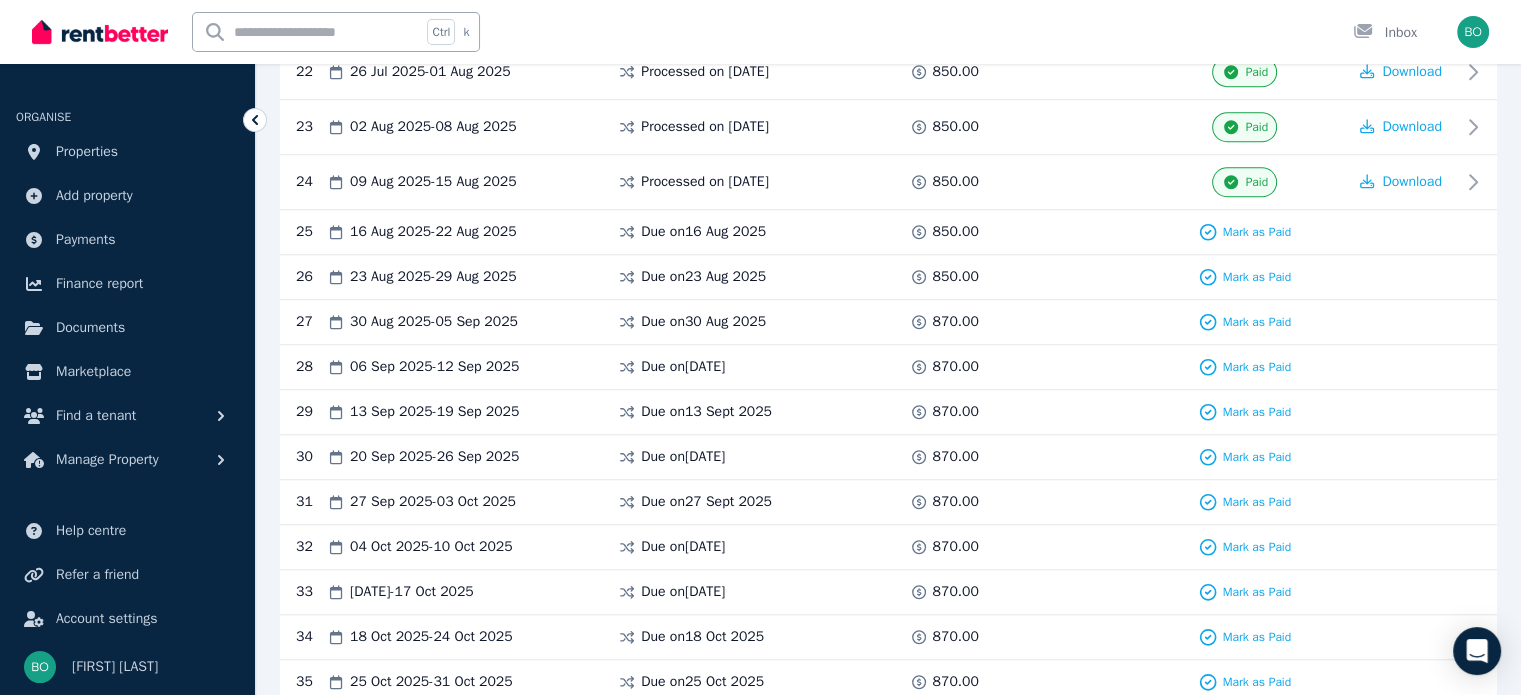 scroll, scrollTop: 1600, scrollLeft: 0, axis: vertical 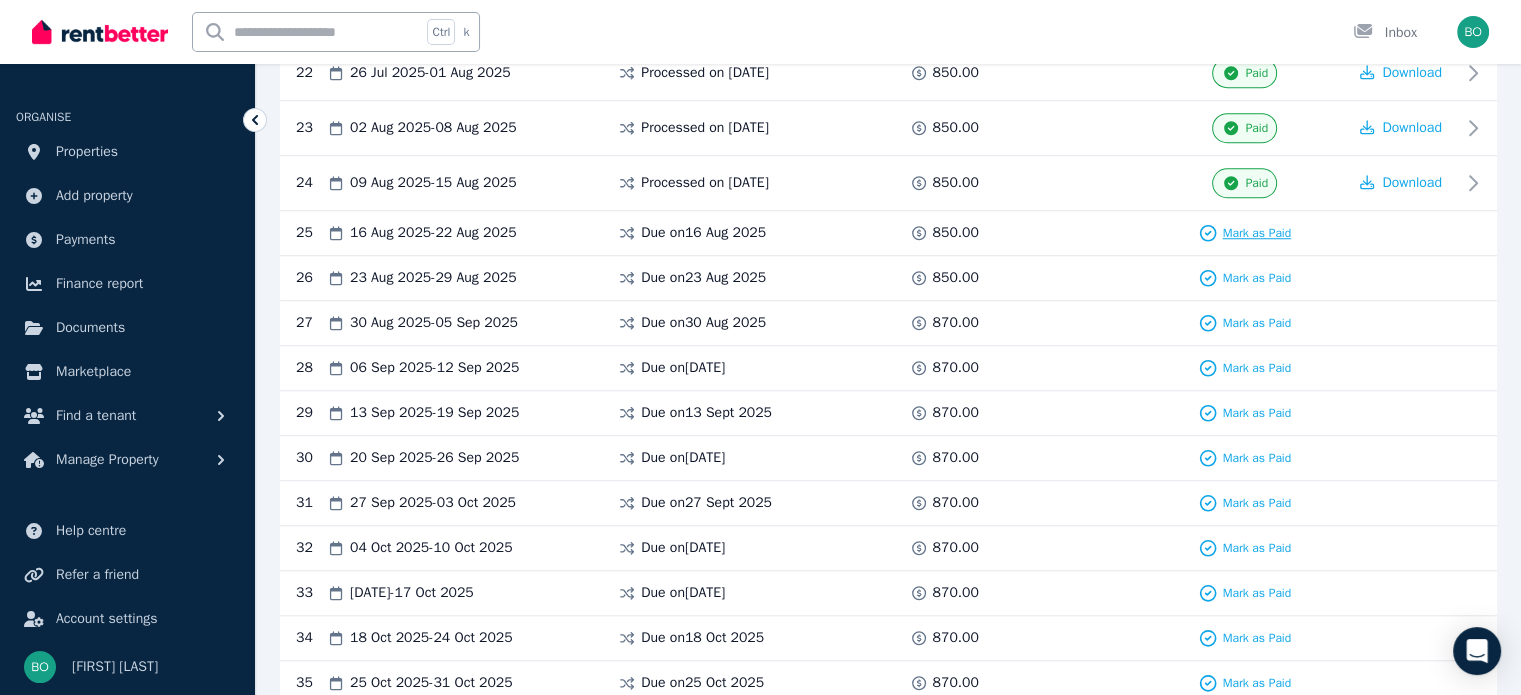 click on "Mark as Paid" at bounding box center (1256, 233) 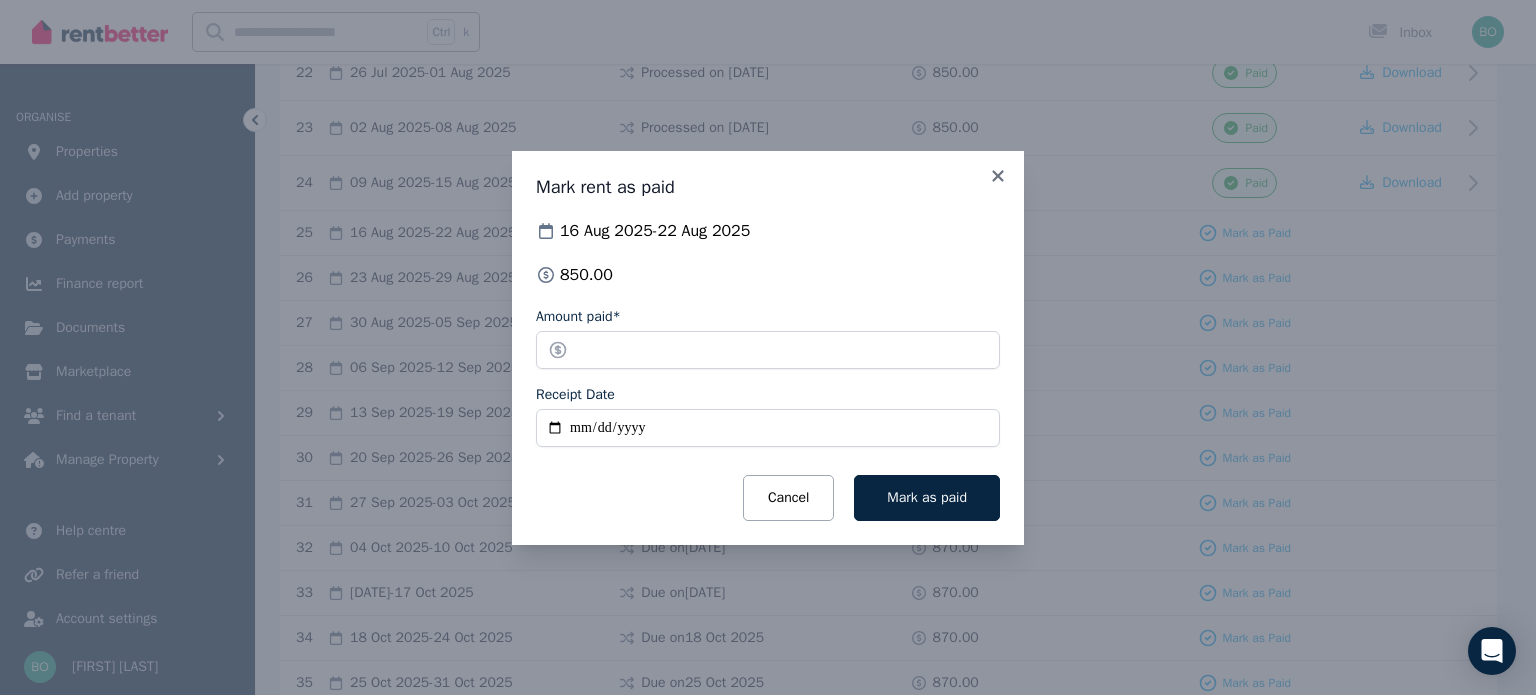 click on "Receipt Date" at bounding box center (768, 428) 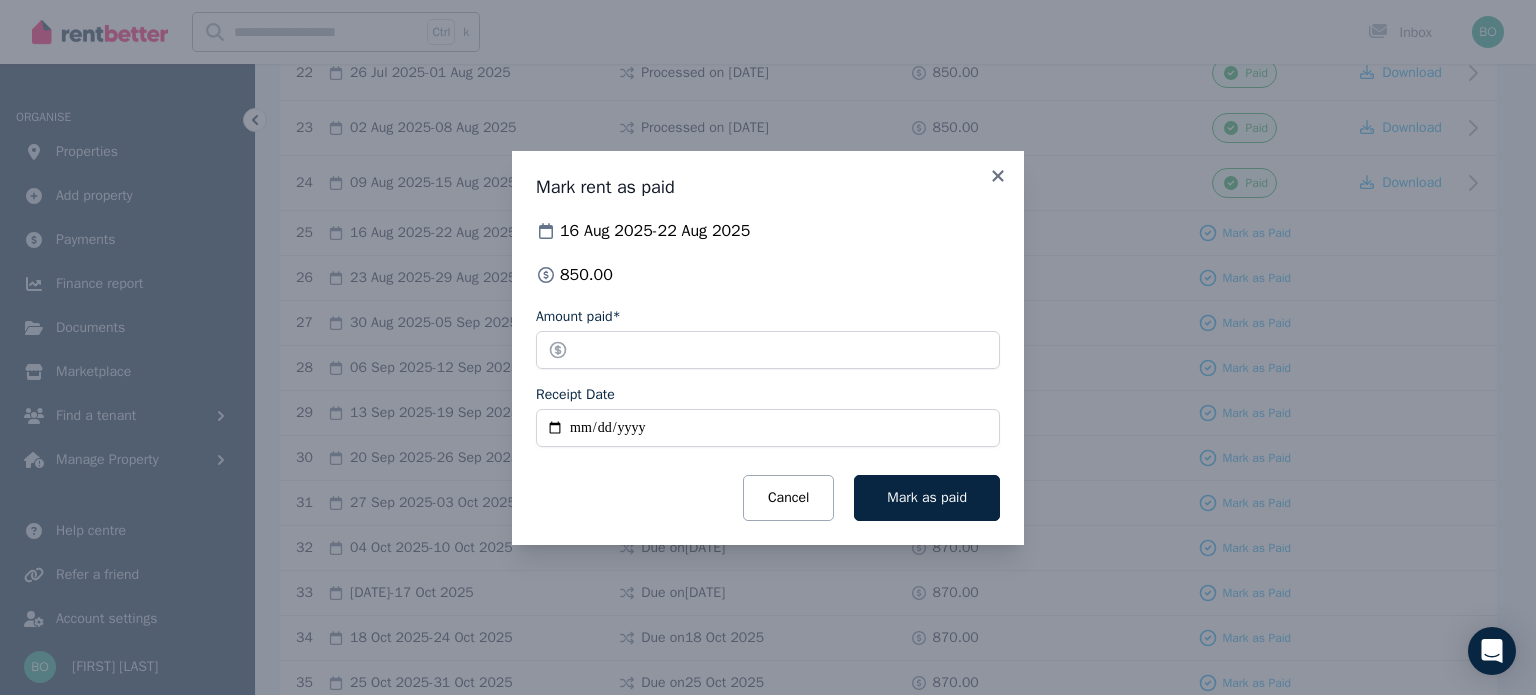 type on "**********" 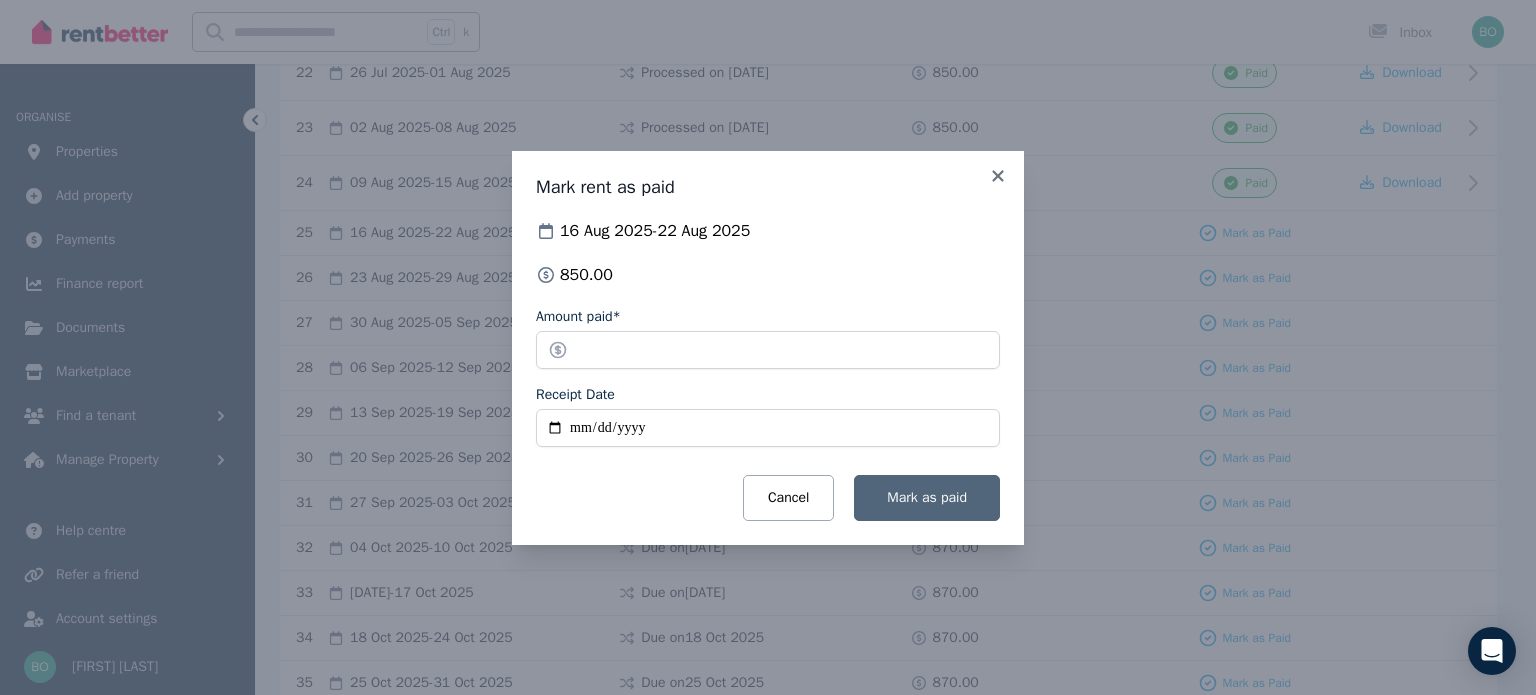 click on "Mark as paid" at bounding box center (927, 497) 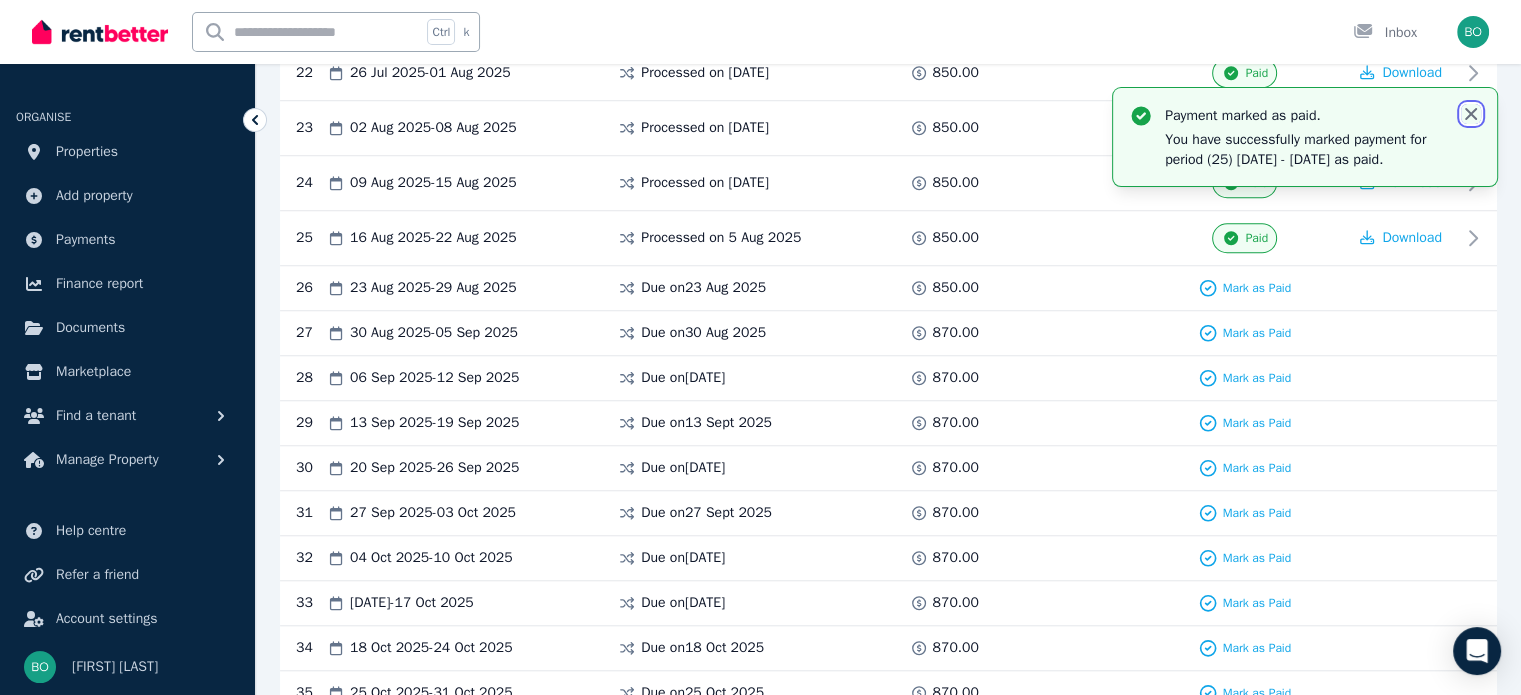 click 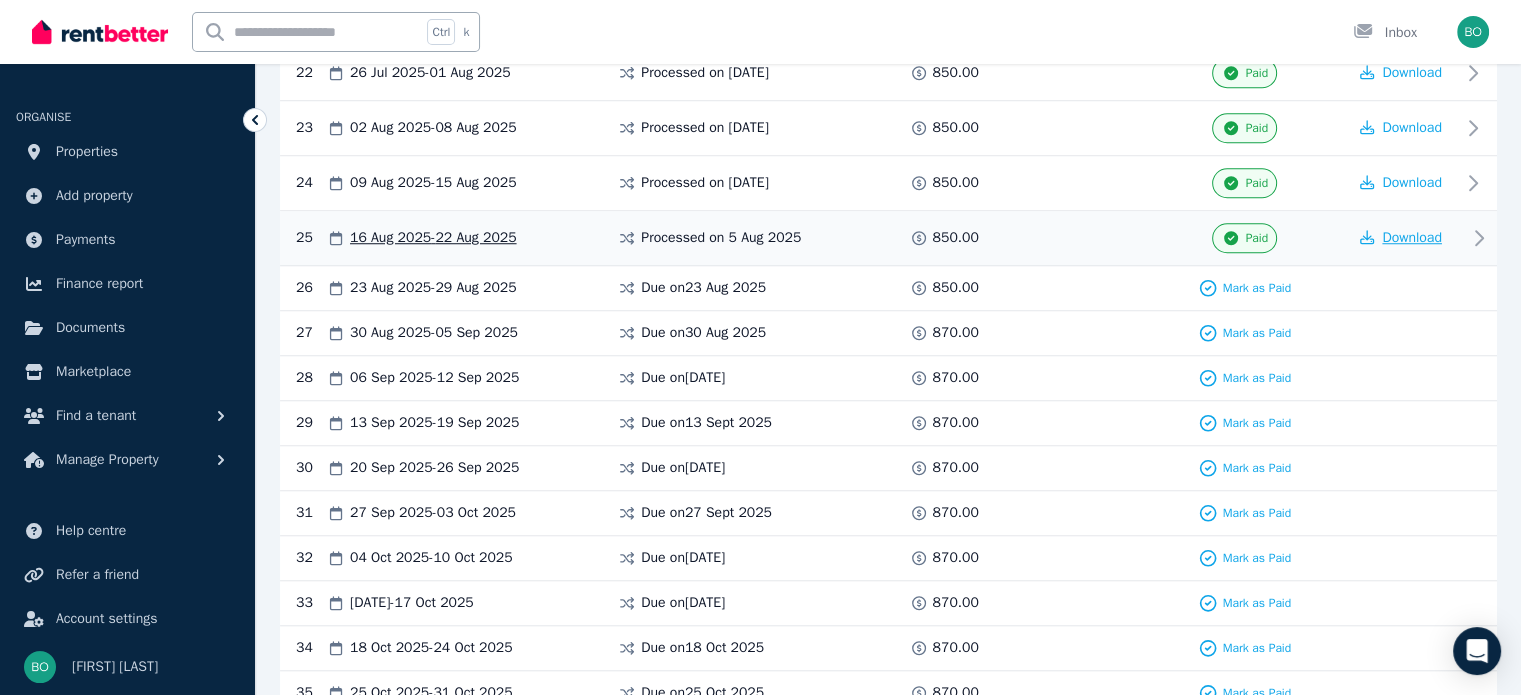 click on "Download" at bounding box center [1412, 237] 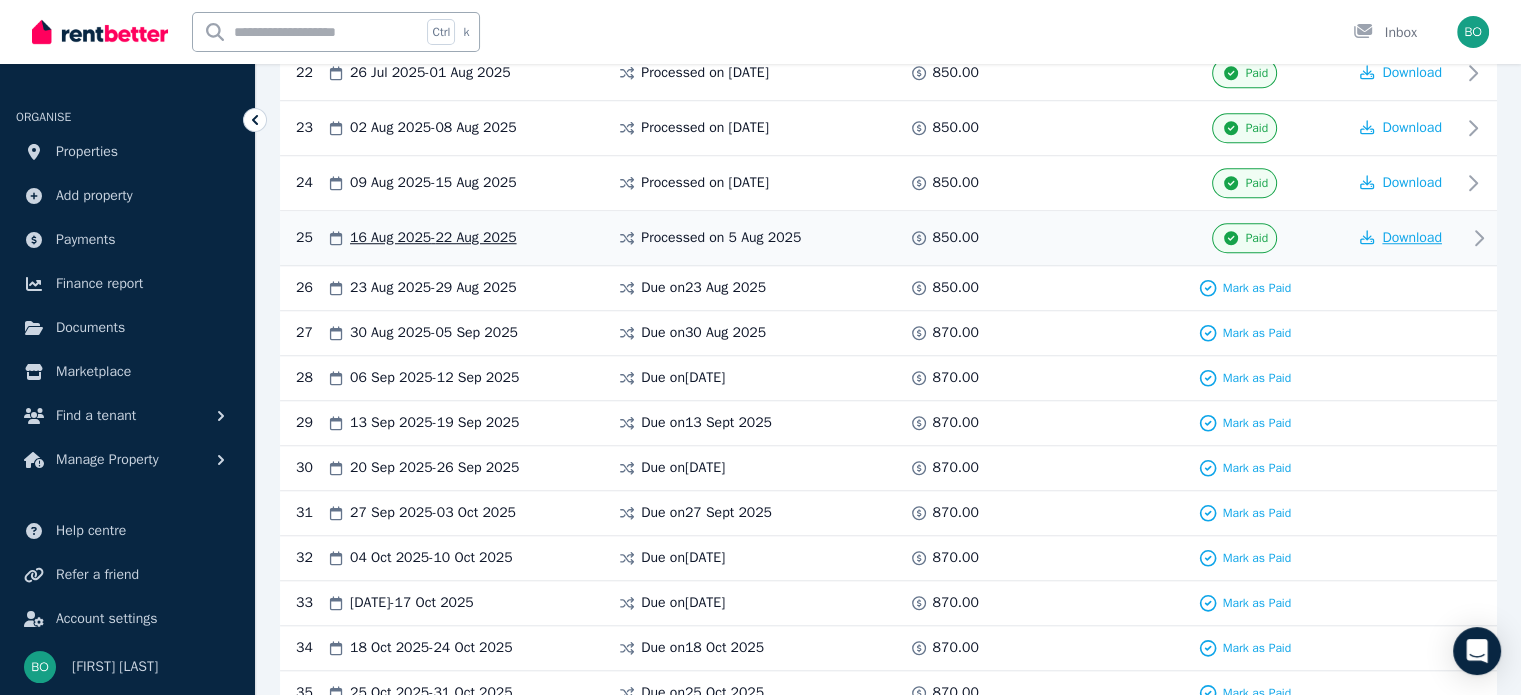 type 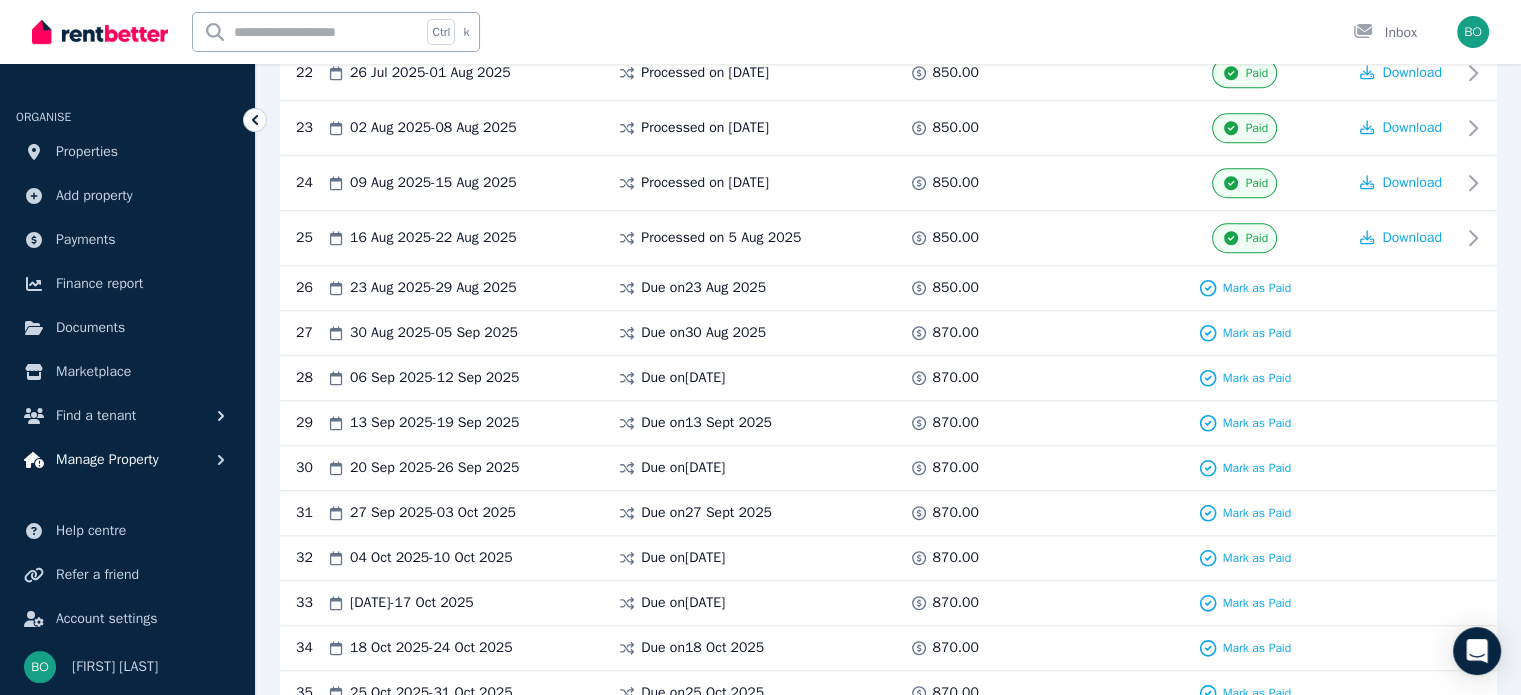 click on "Manage Property" at bounding box center [107, 460] 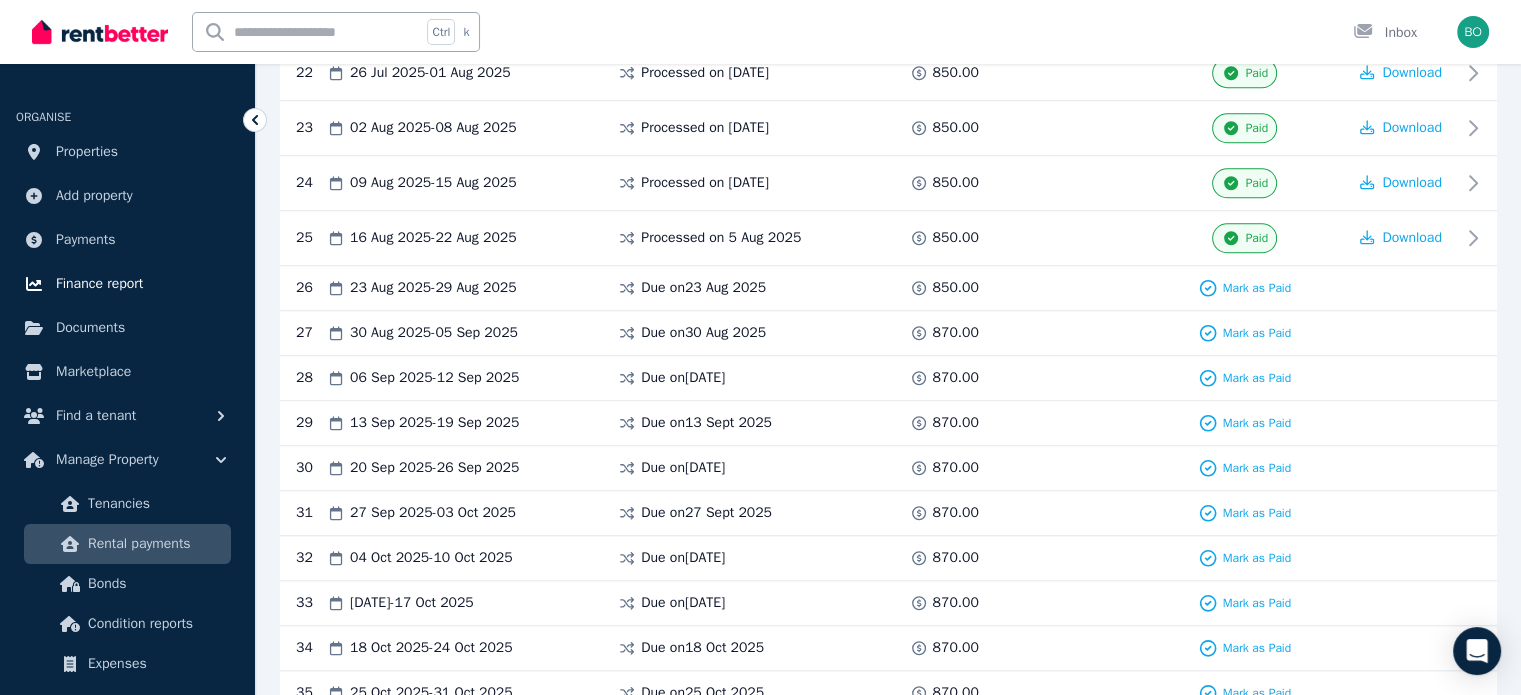 click on "Finance report" at bounding box center [99, 284] 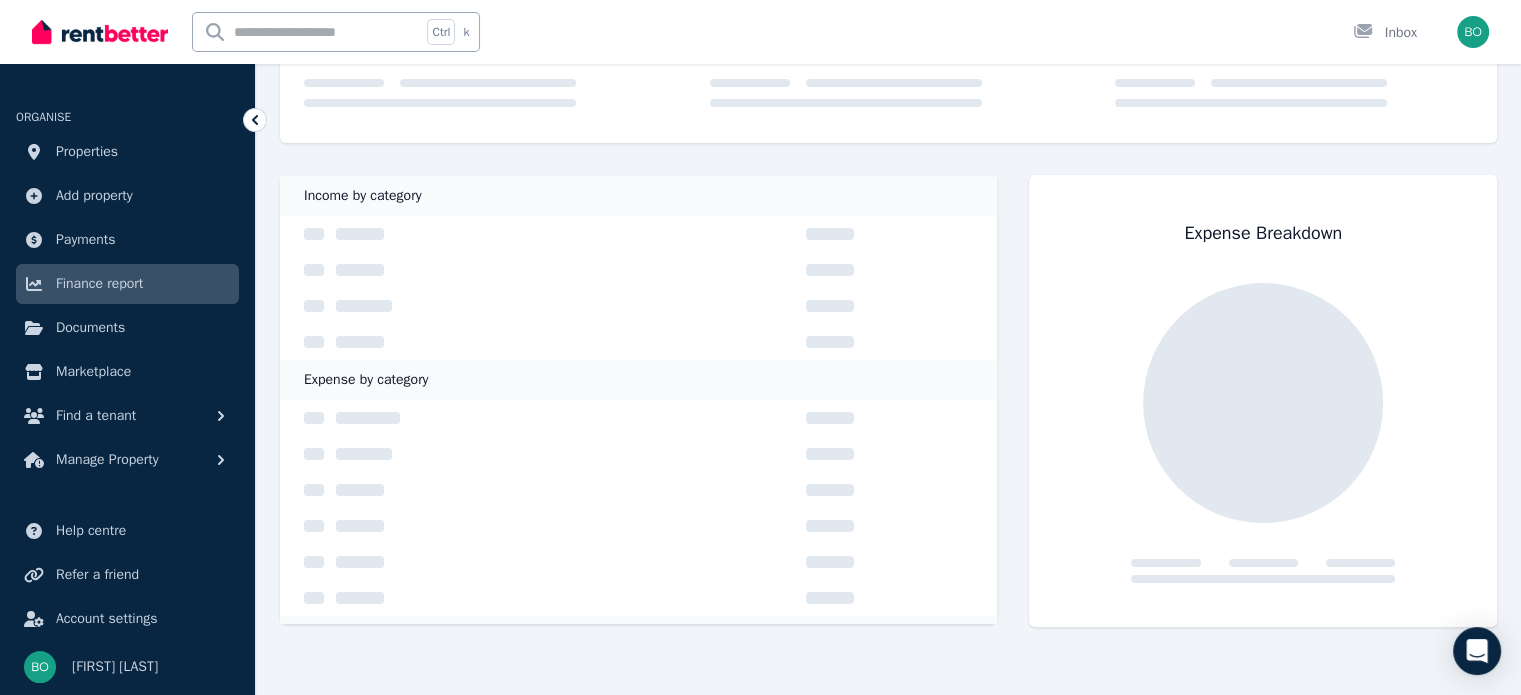 scroll, scrollTop: 0, scrollLeft: 0, axis: both 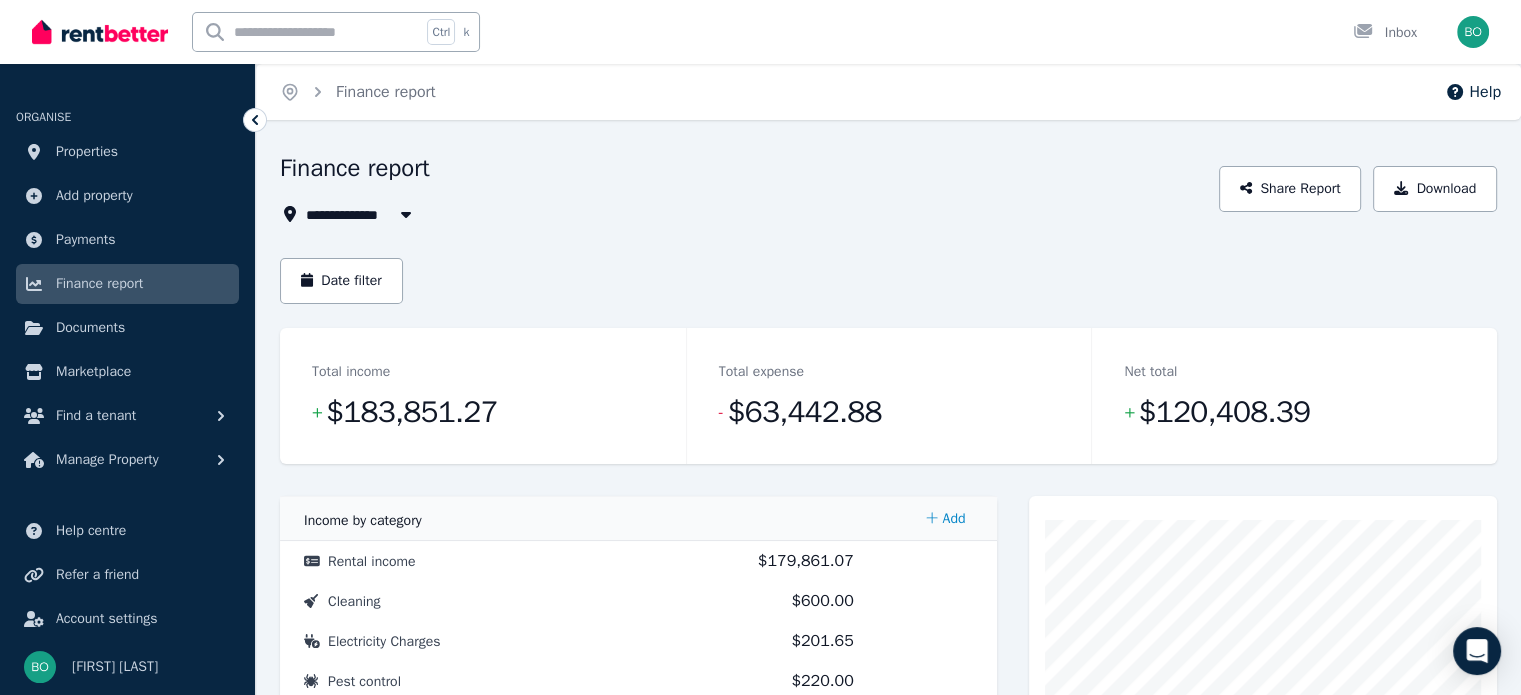 click on "All Properties" at bounding box center [364, 214] 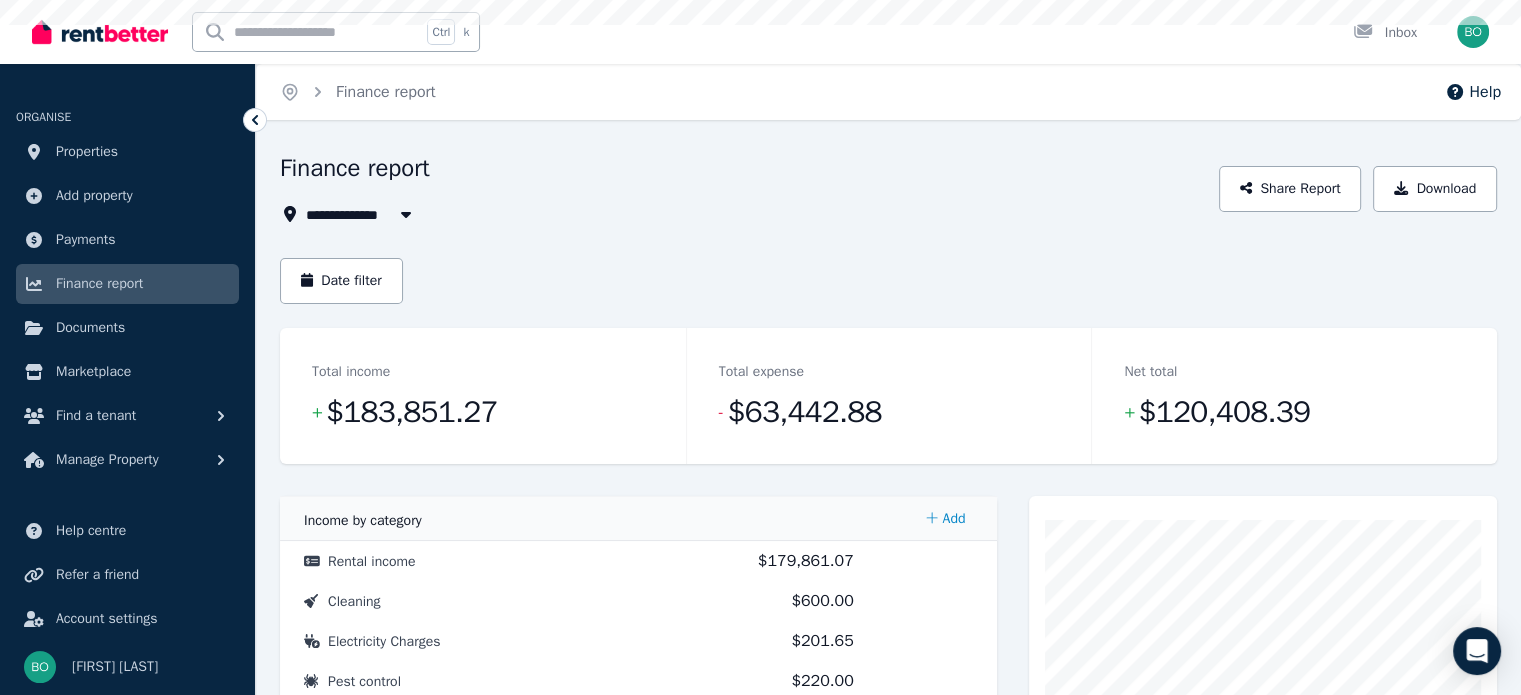 click on "All Properties" at bounding box center (364, 214) 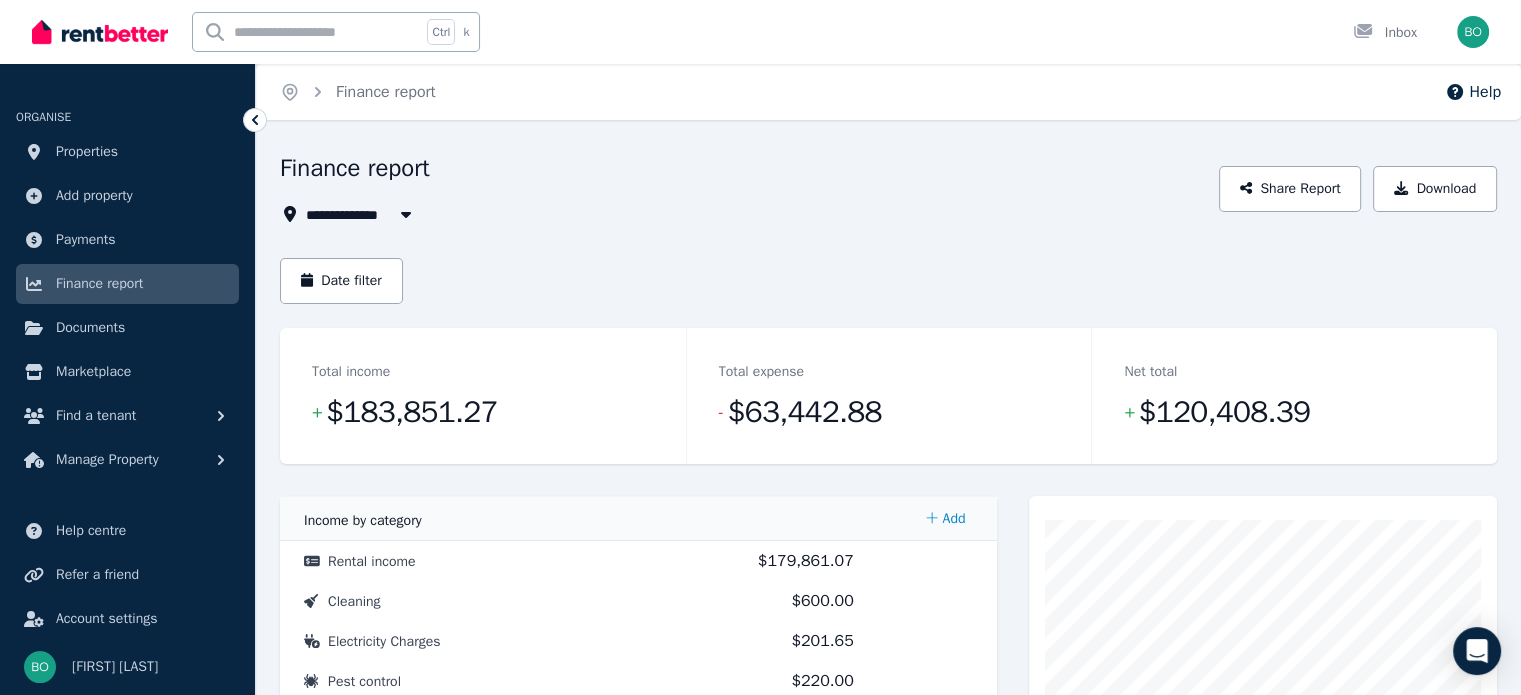 click on "**********" at bounding box center [743, 189] 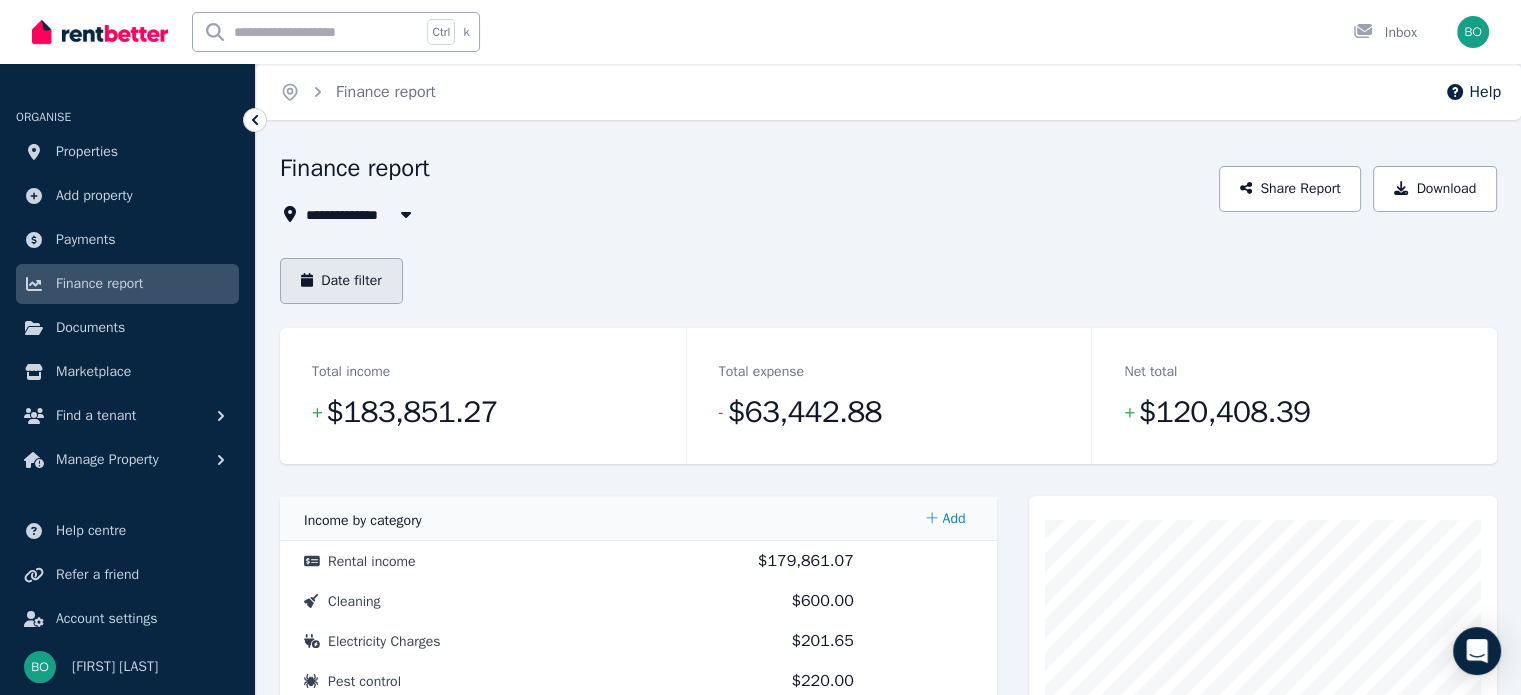 click on "Date filter" at bounding box center [341, 281] 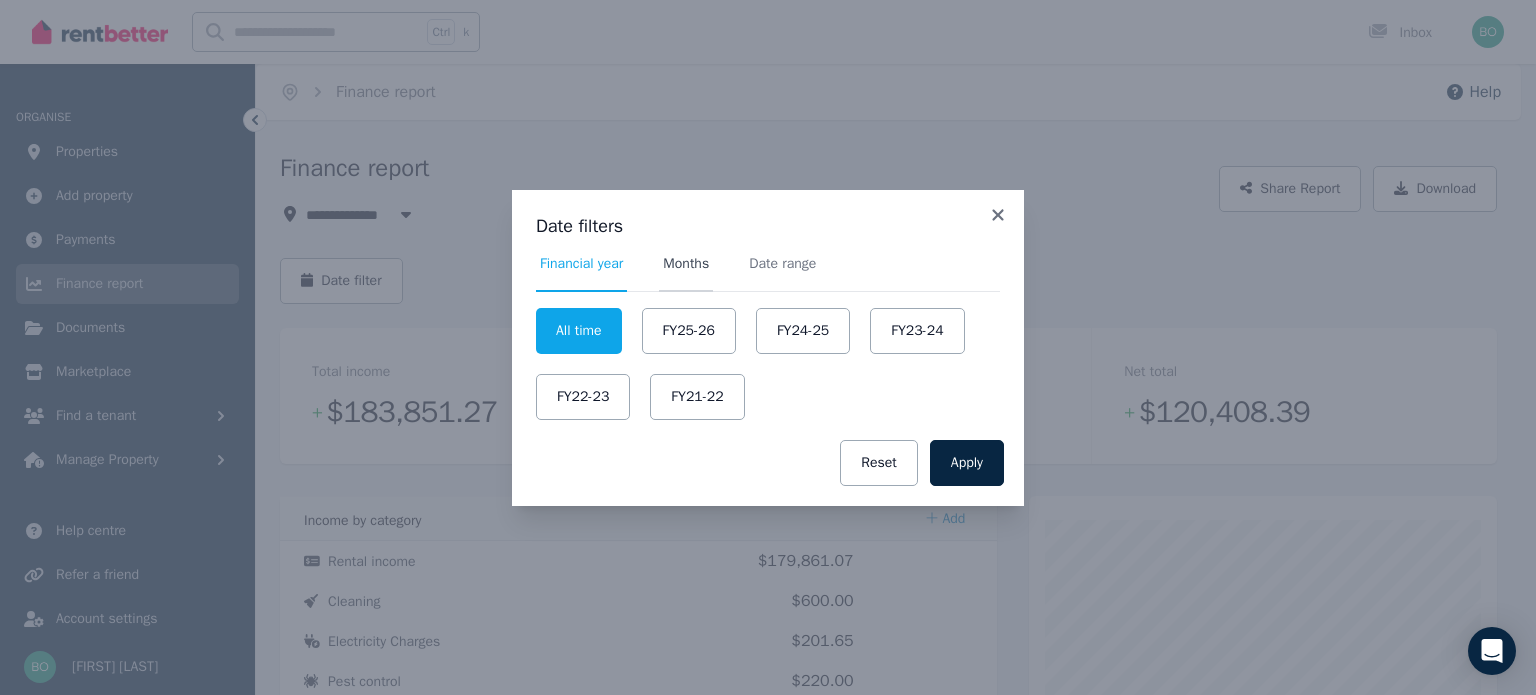 click on "Months" at bounding box center (686, 264) 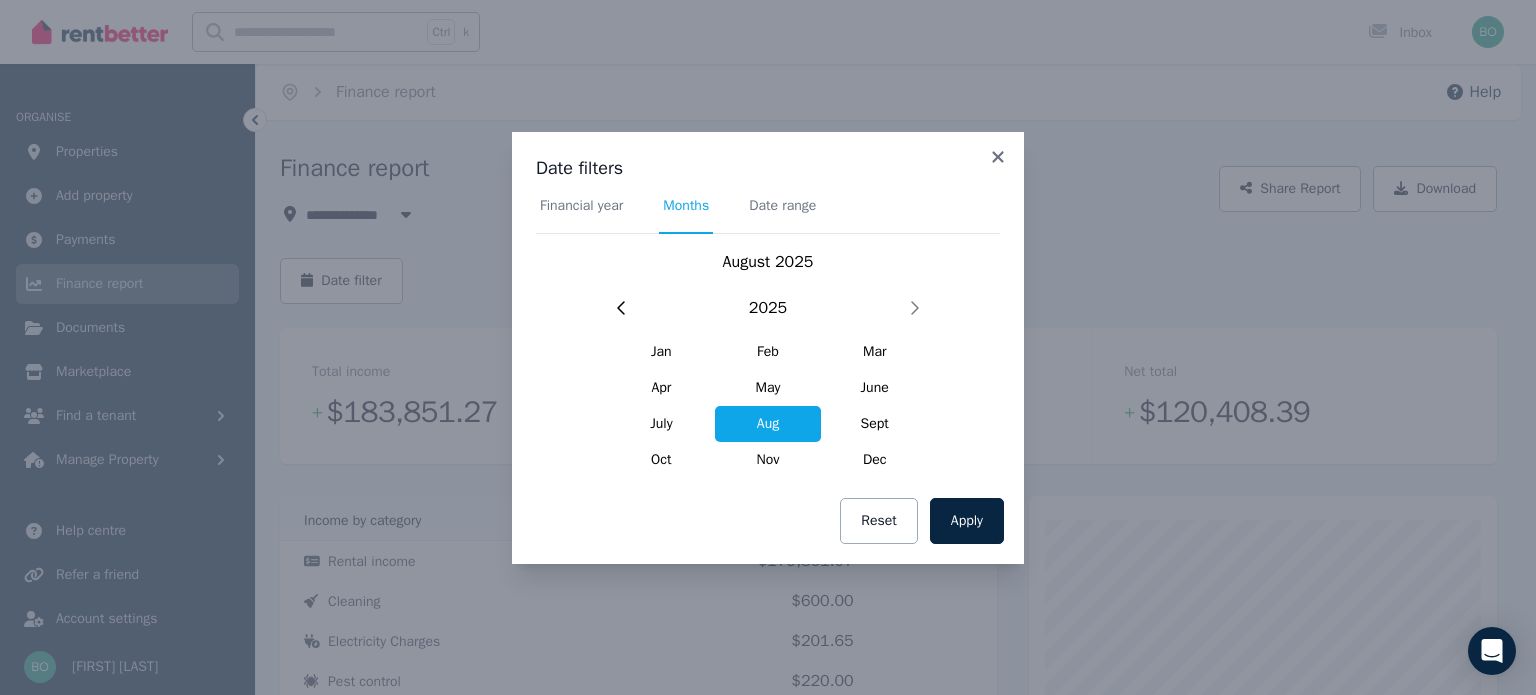 click on "Aug" at bounding box center (768, 424) 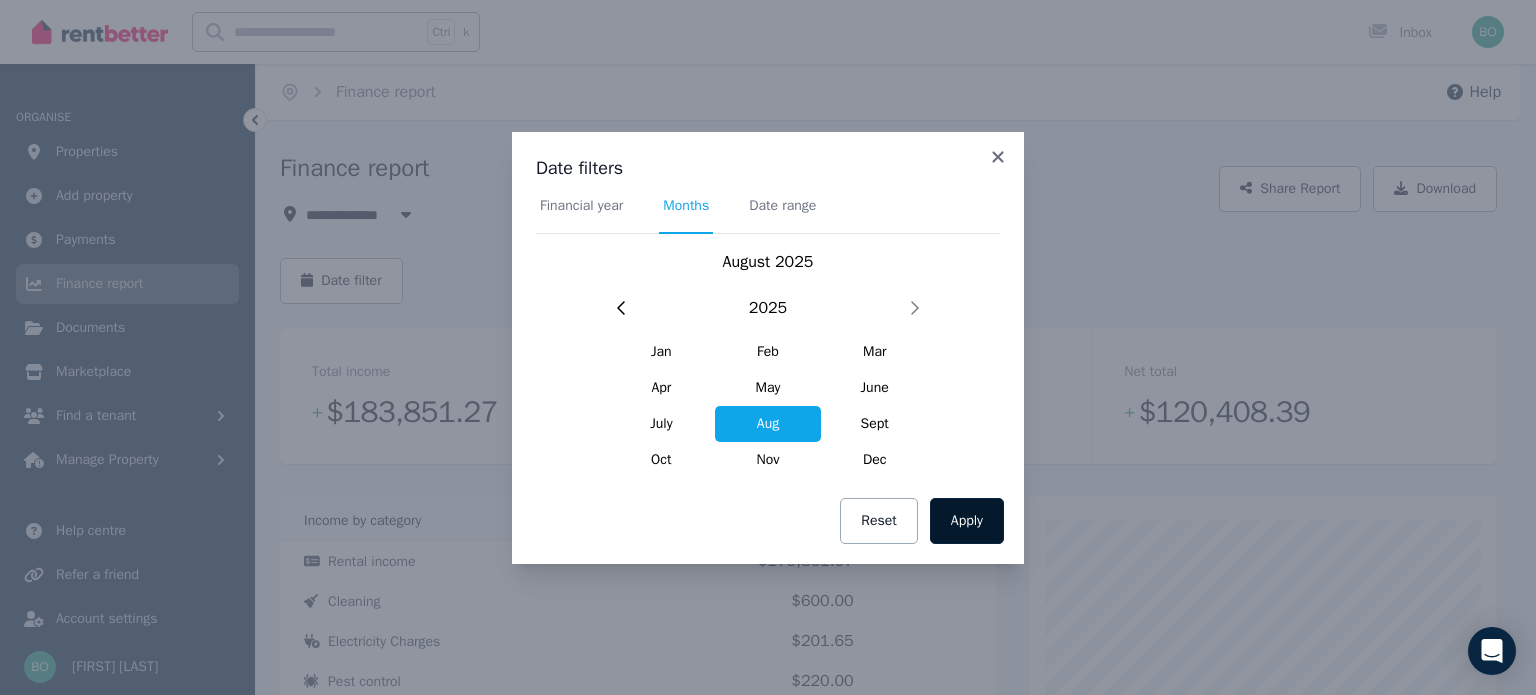 click on "Apply" at bounding box center [967, 521] 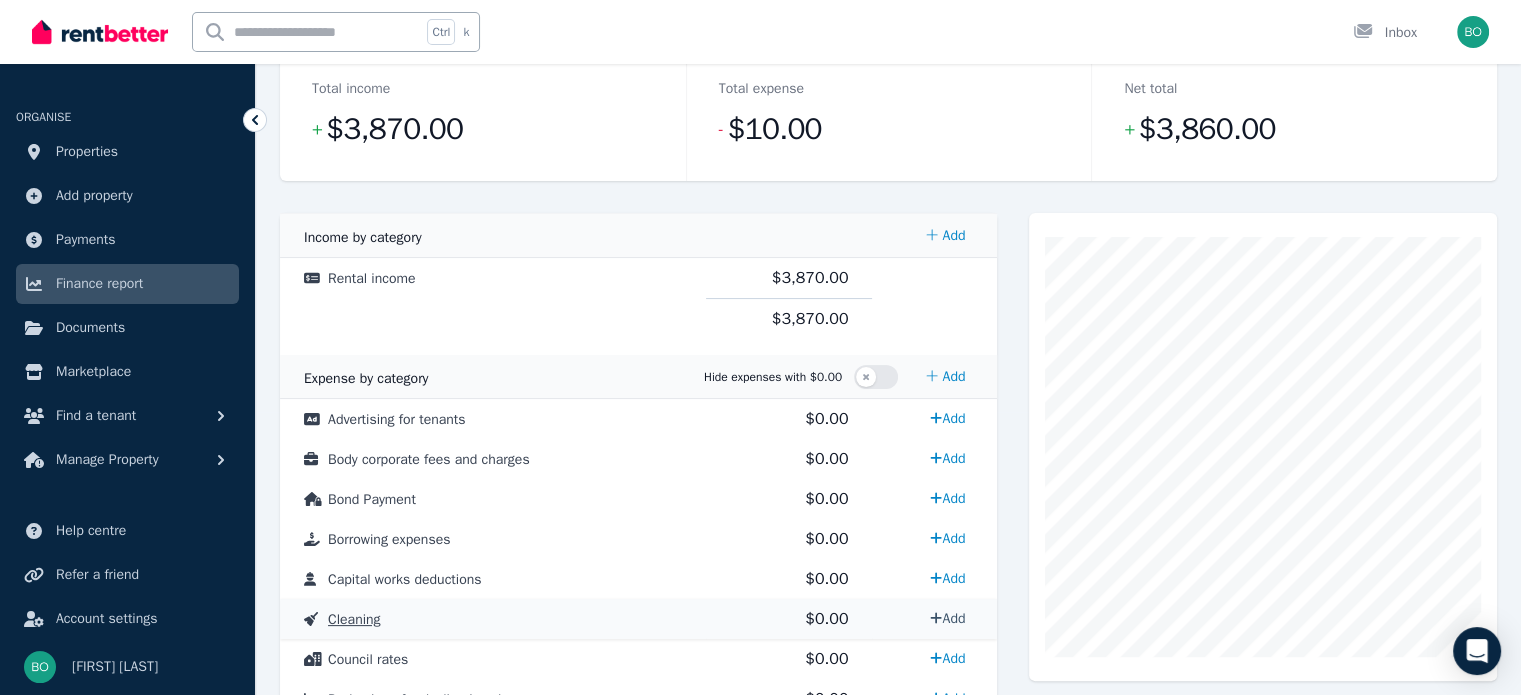 scroll, scrollTop: 0, scrollLeft: 0, axis: both 